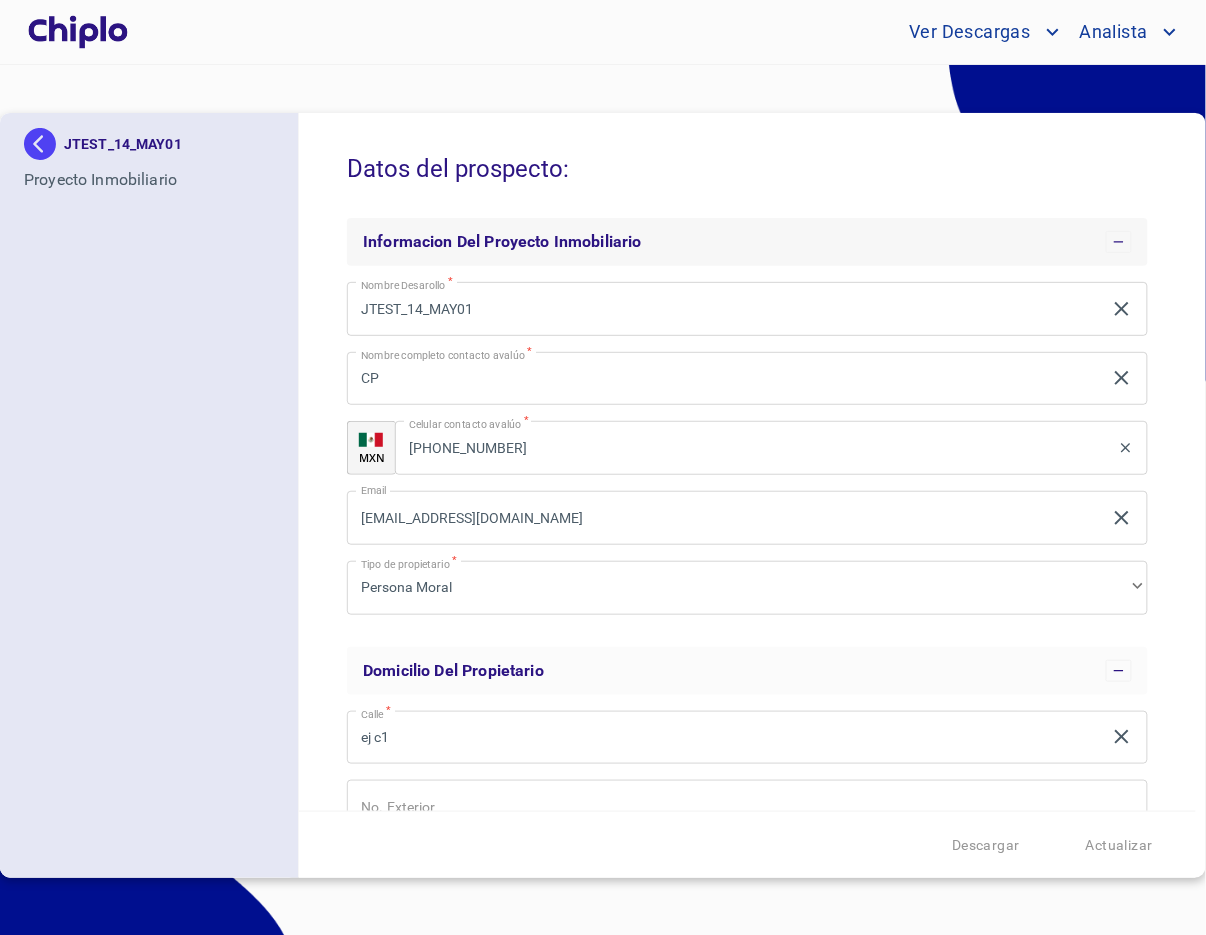 scroll, scrollTop: 0, scrollLeft: 0, axis: both 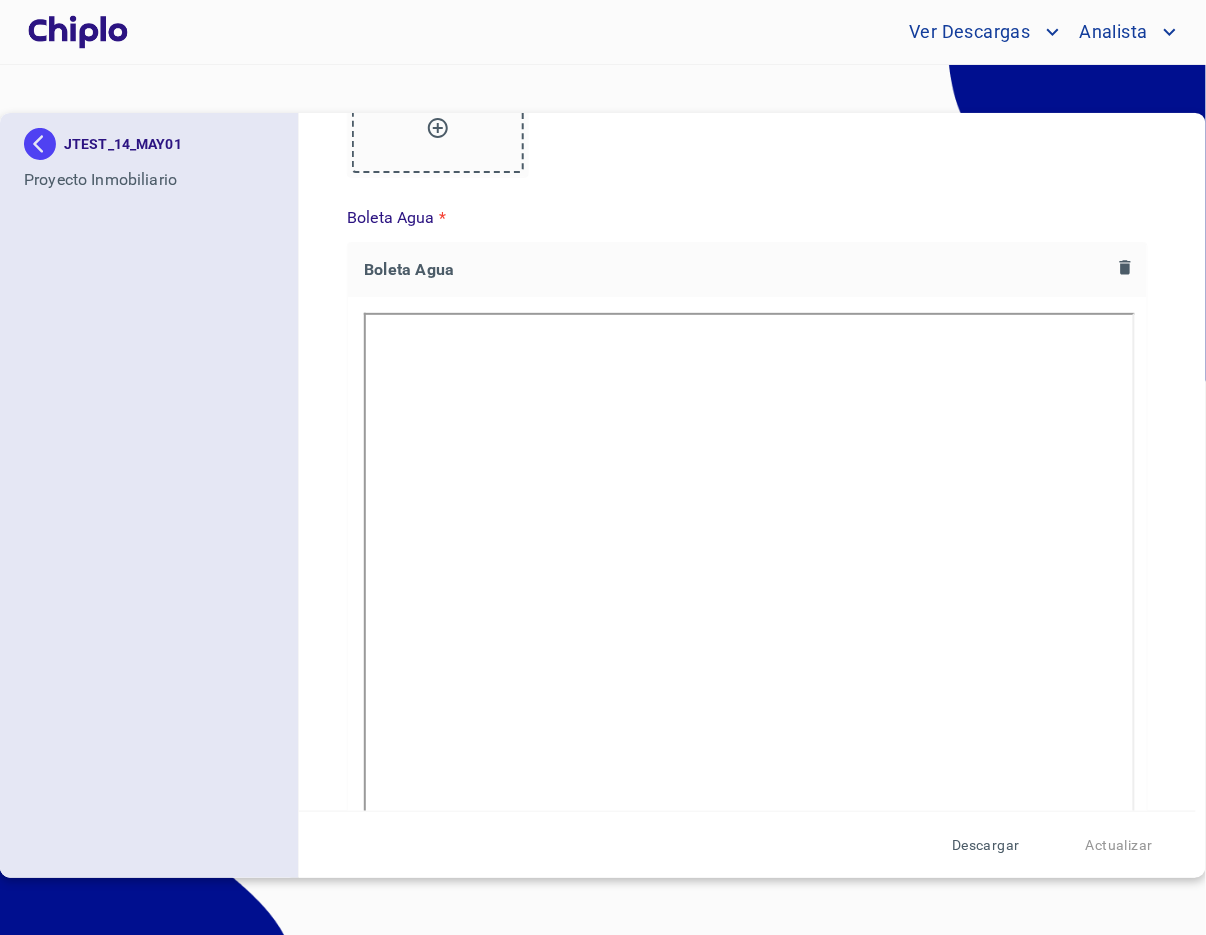 click on "Descargar" at bounding box center (986, 845) 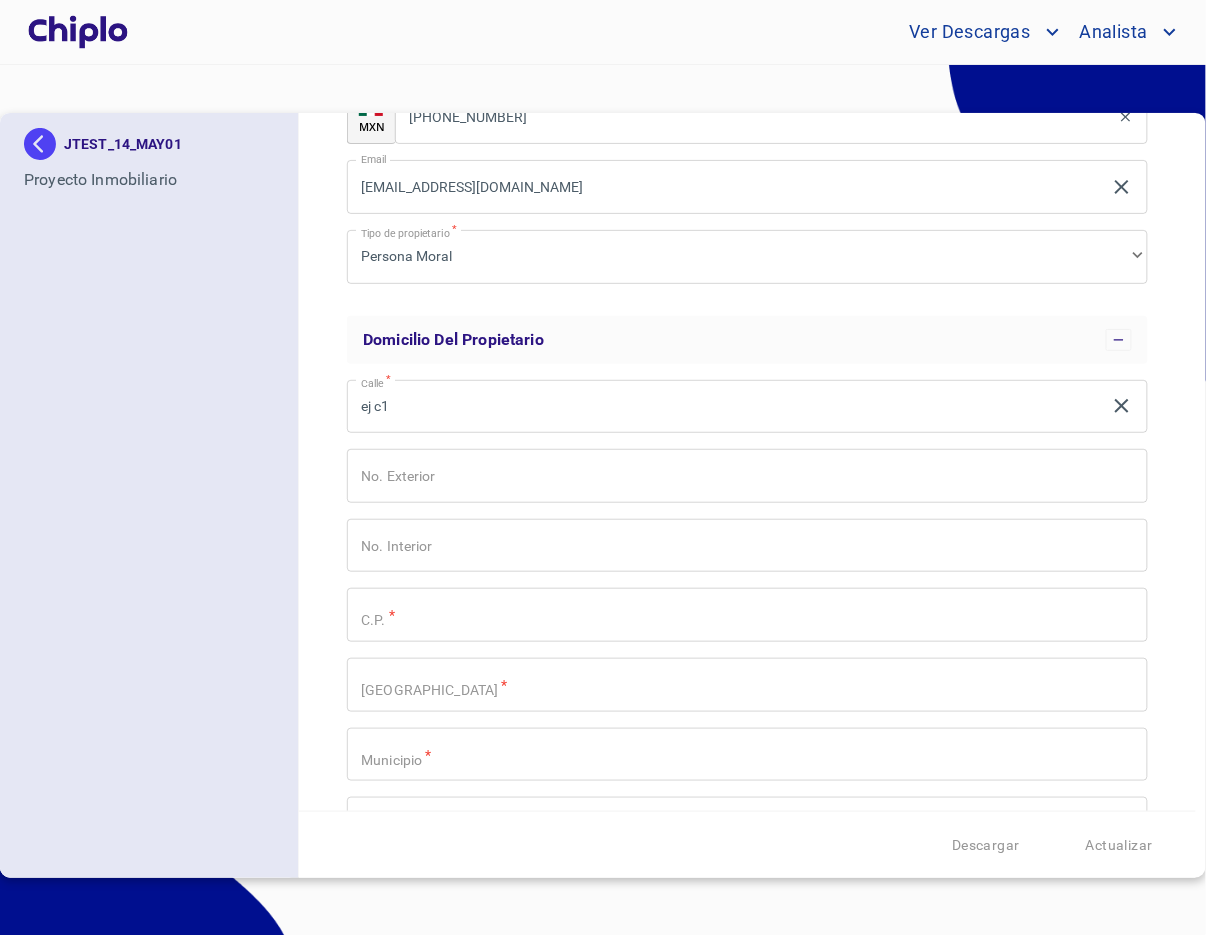 scroll, scrollTop: 318, scrollLeft: 0, axis: vertical 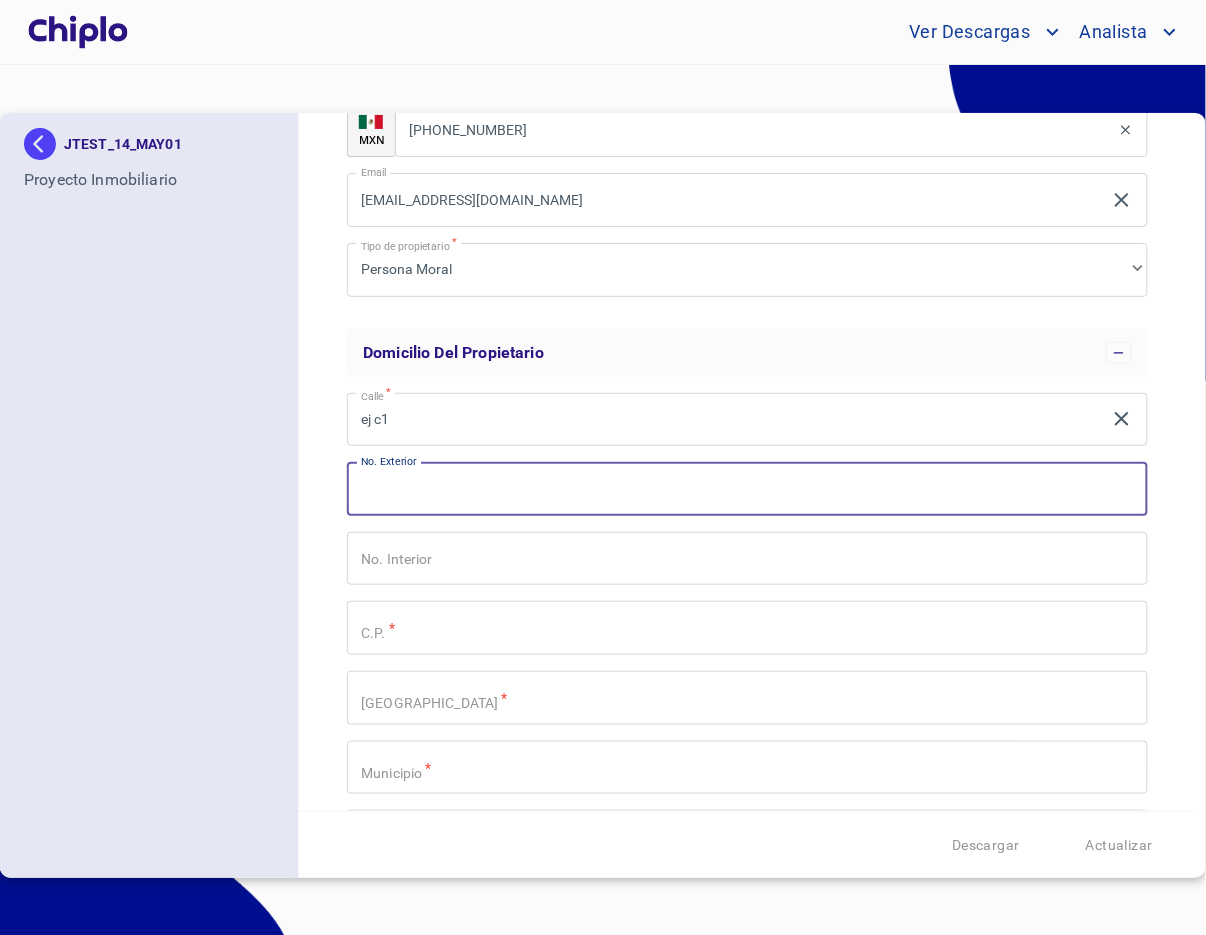 click on "Nombre Desarollo   *" at bounding box center (747, 489) 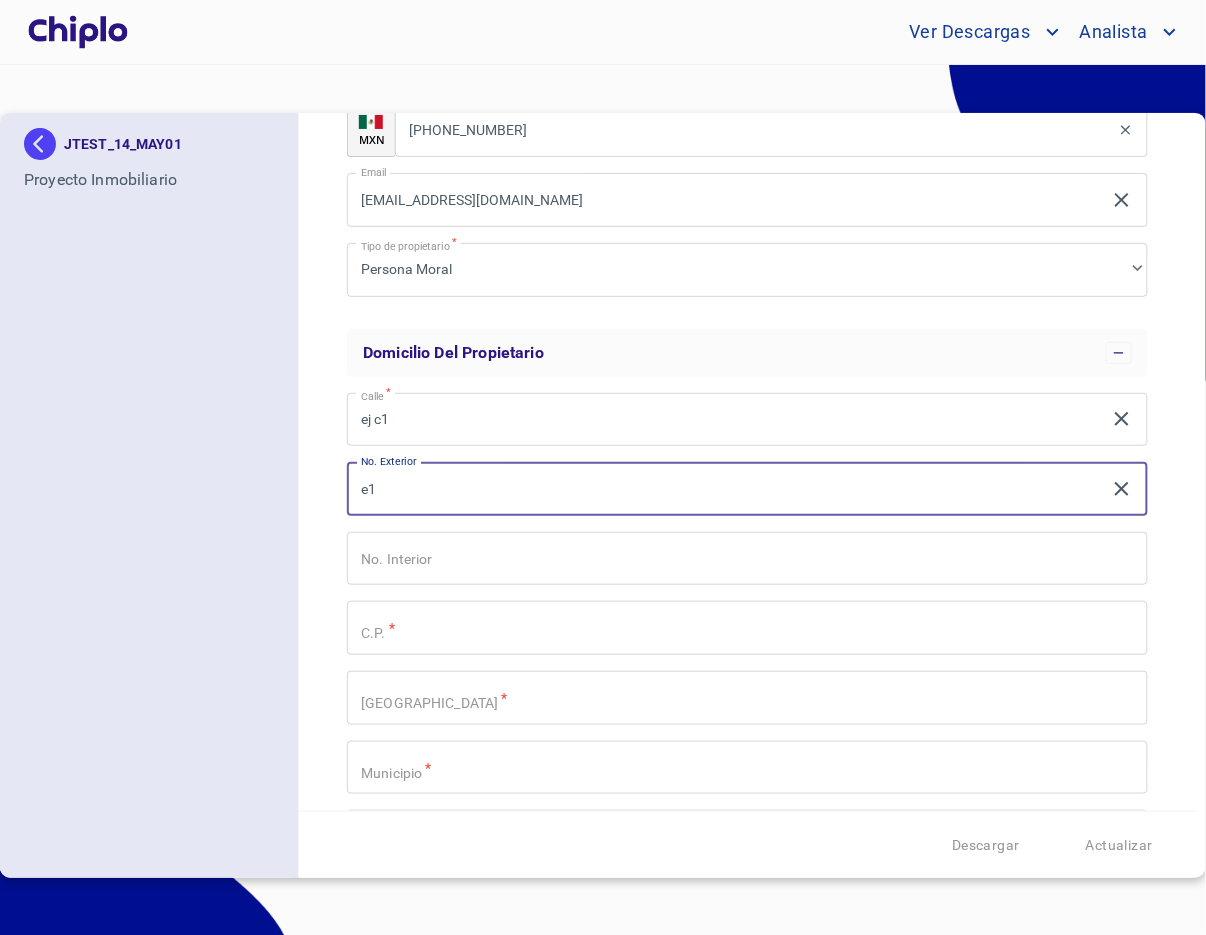 type on "e1" 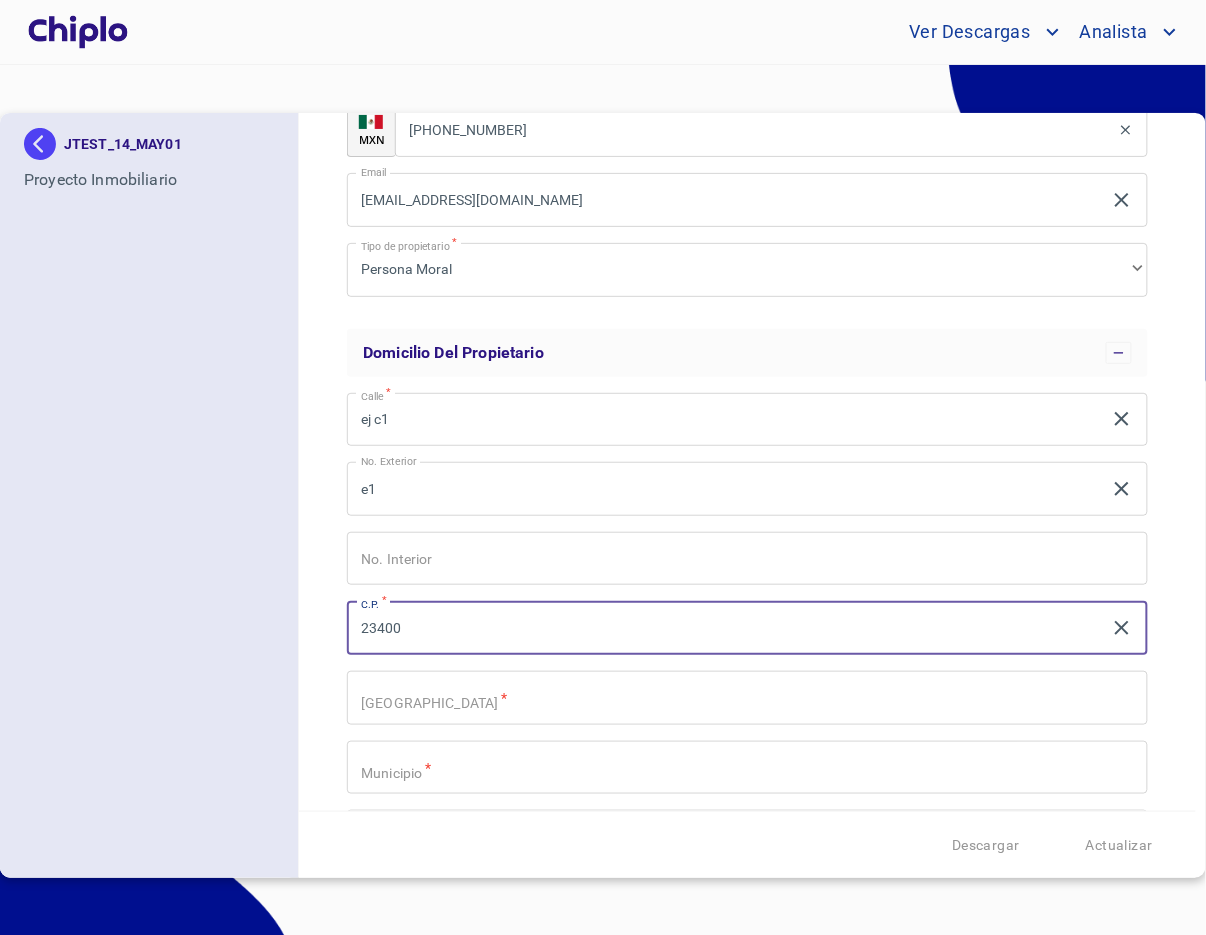 type on "23400" 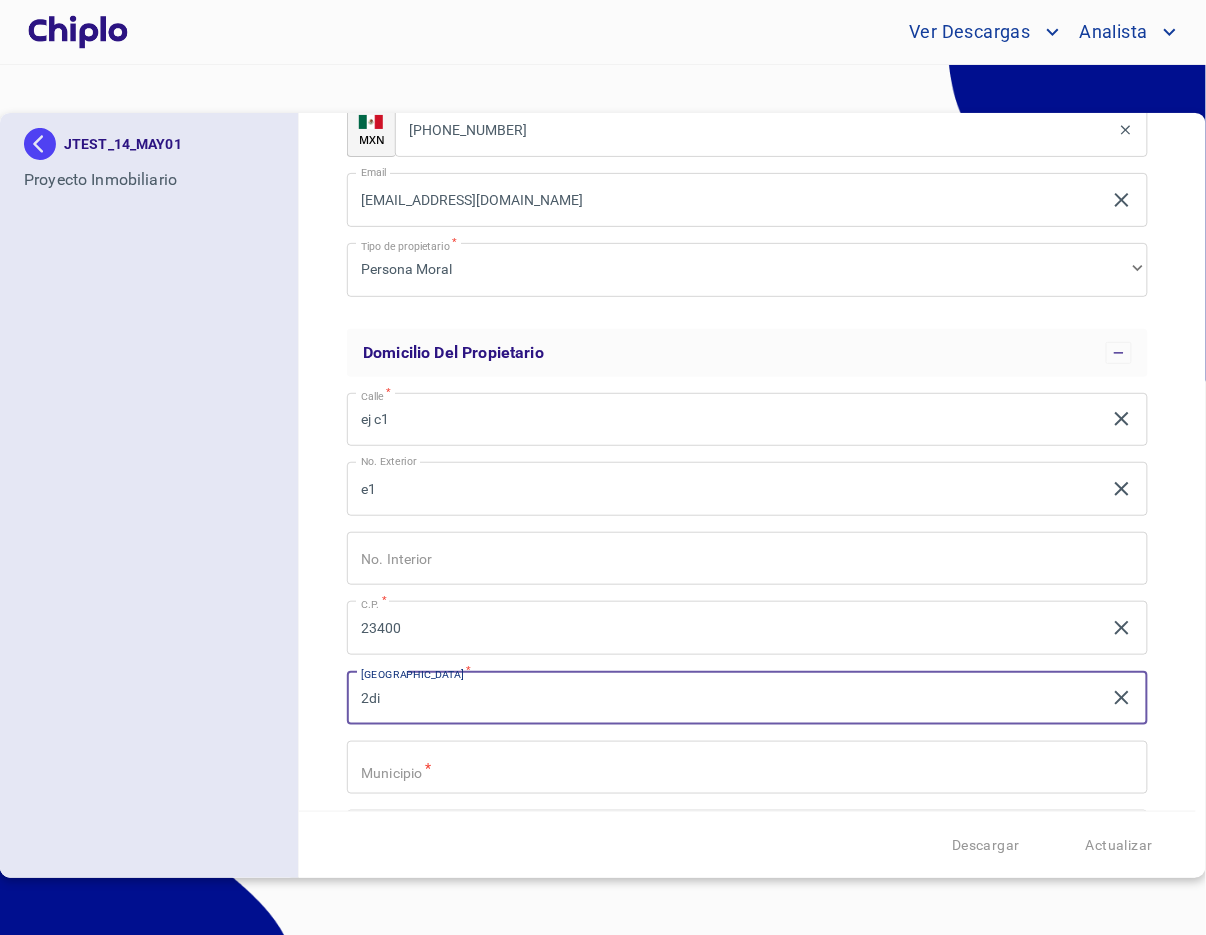 type on "2di" 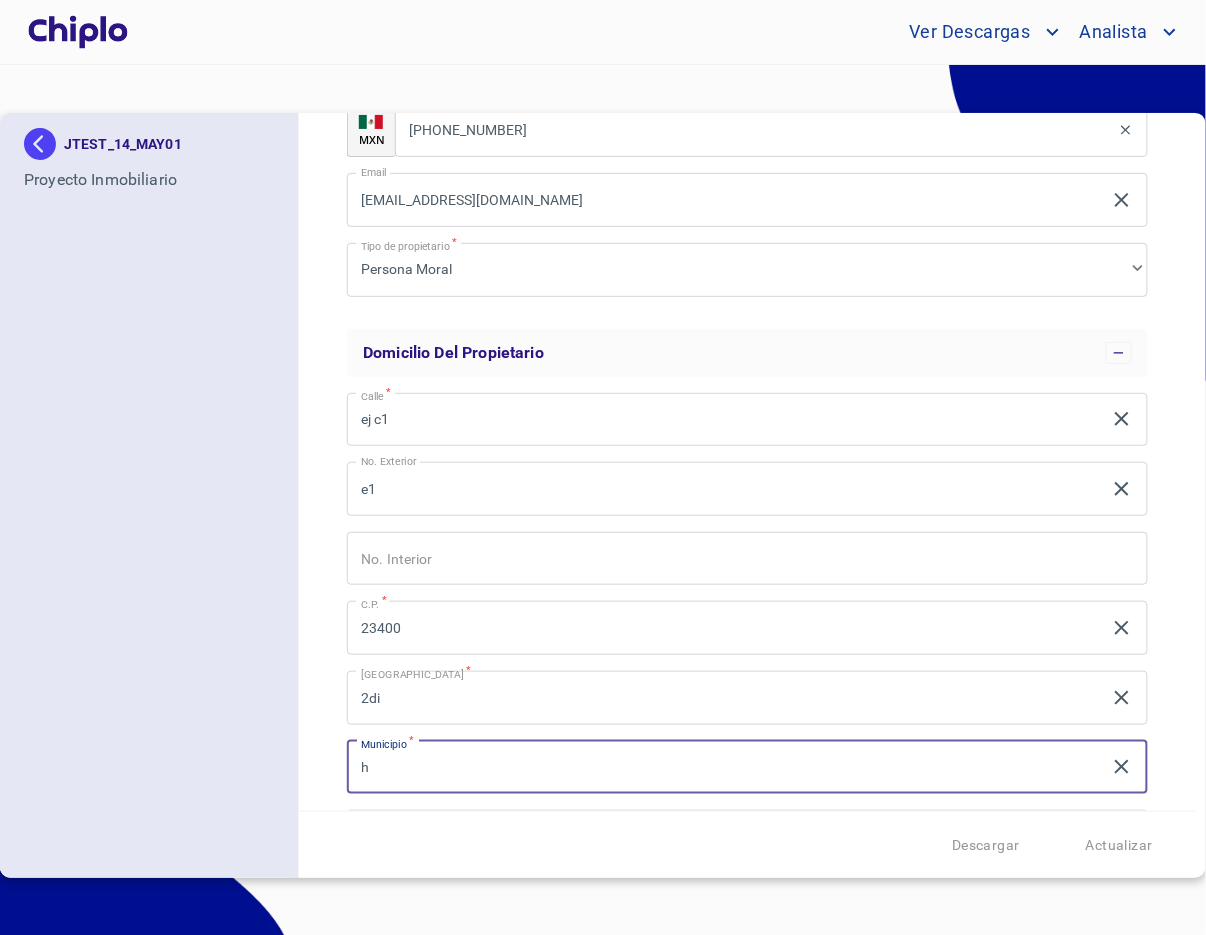 type on "h" 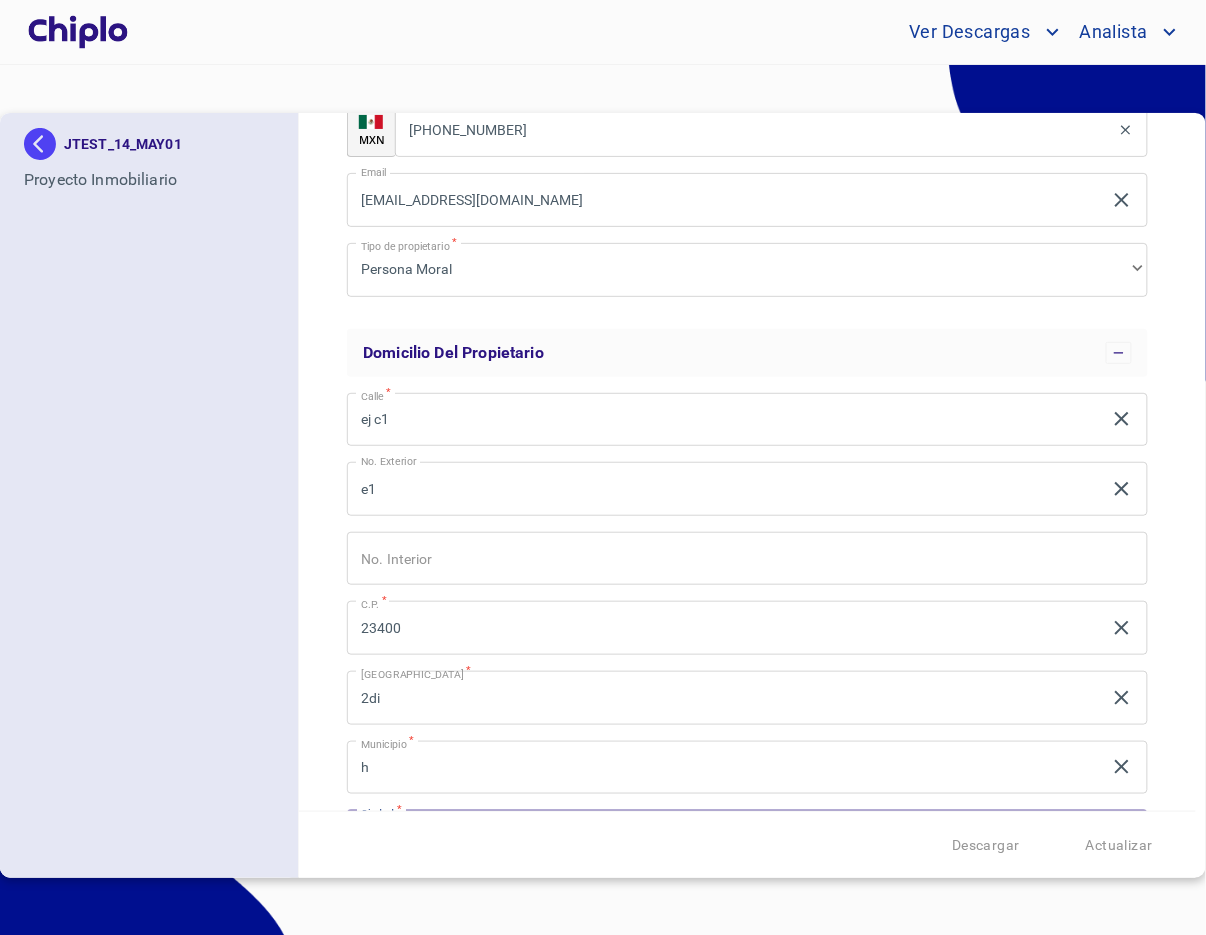 scroll, scrollTop: 370, scrollLeft: 0, axis: vertical 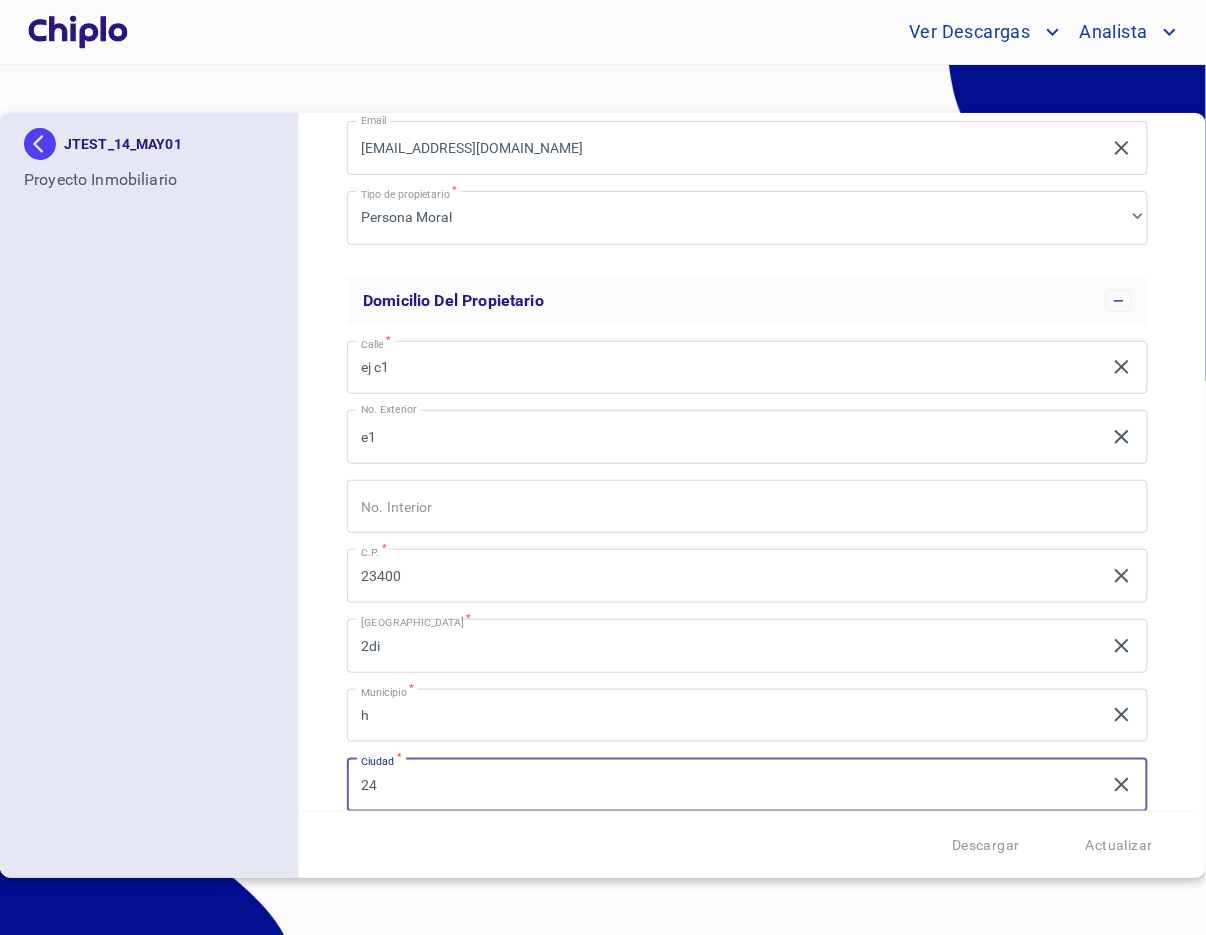 type on "2" 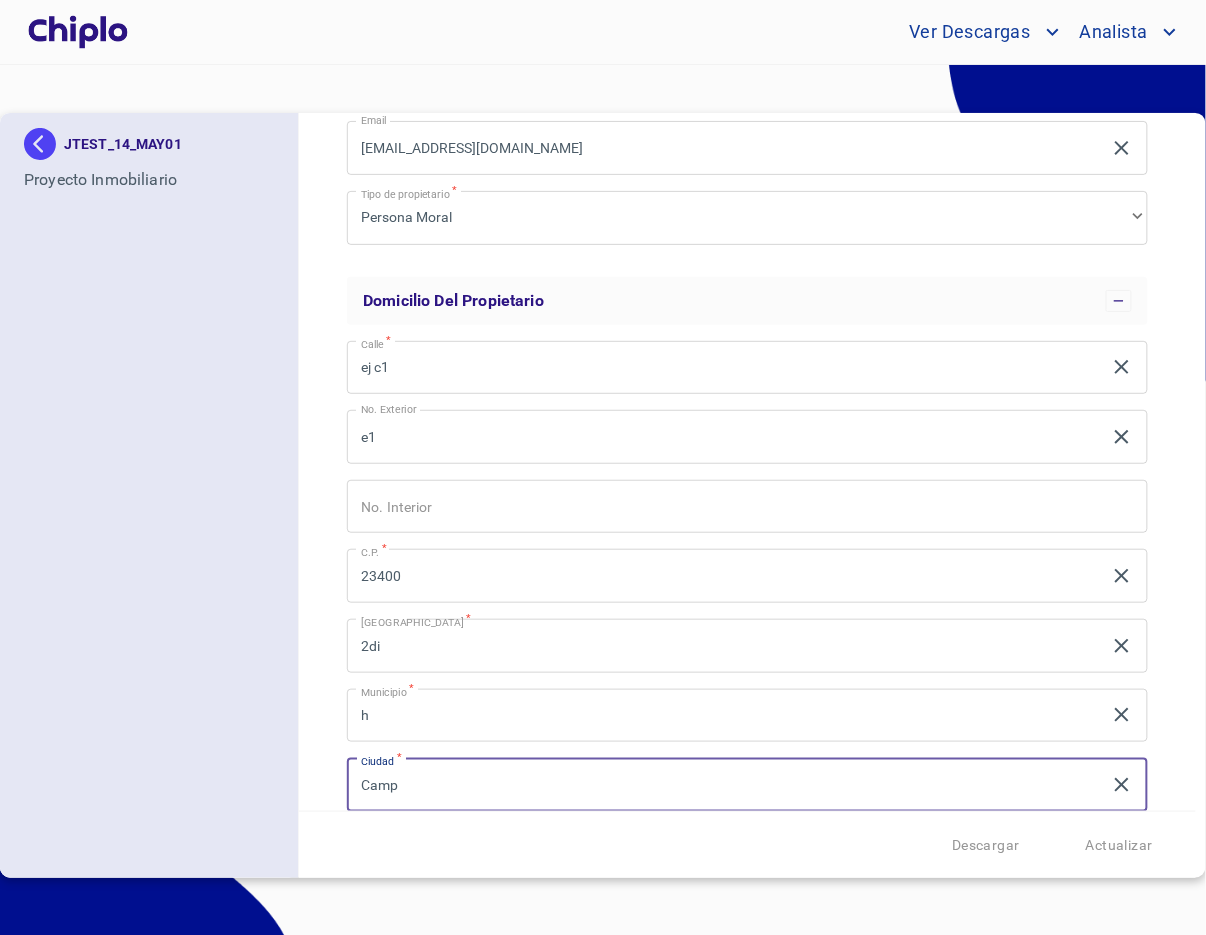 type on "Camp" 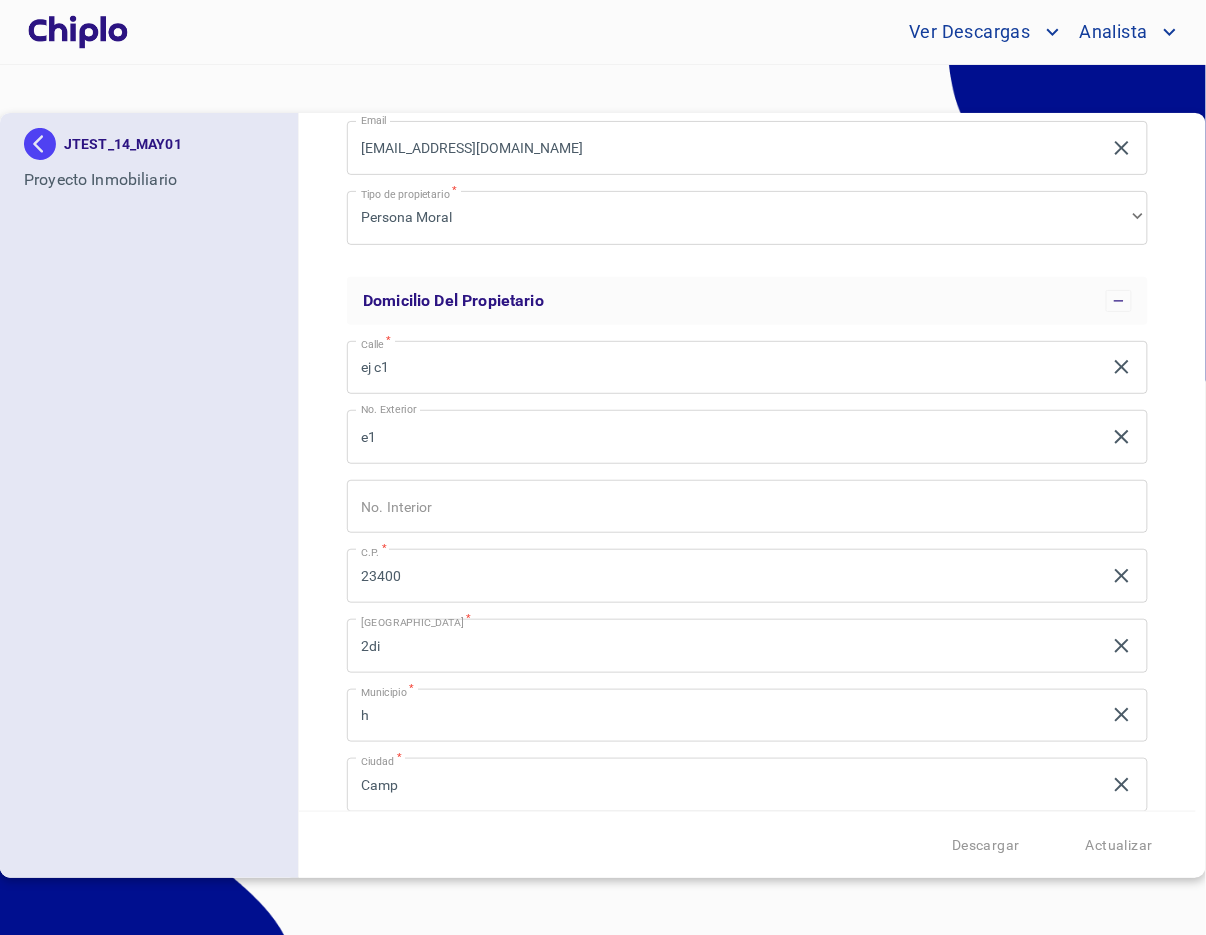 scroll, scrollTop: 762, scrollLeft: 0, axis: vertical 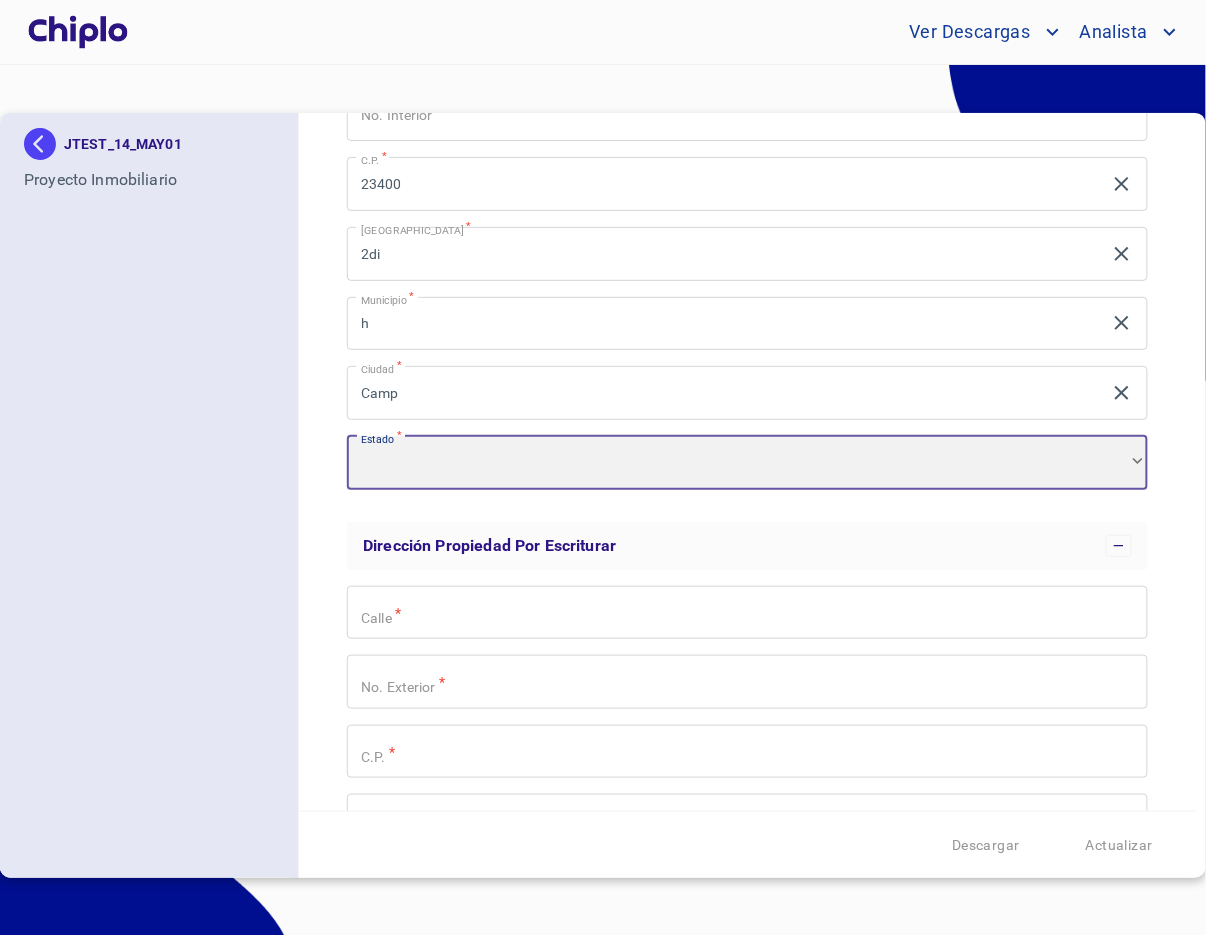 click on "​" at bounding box center (747, 463) 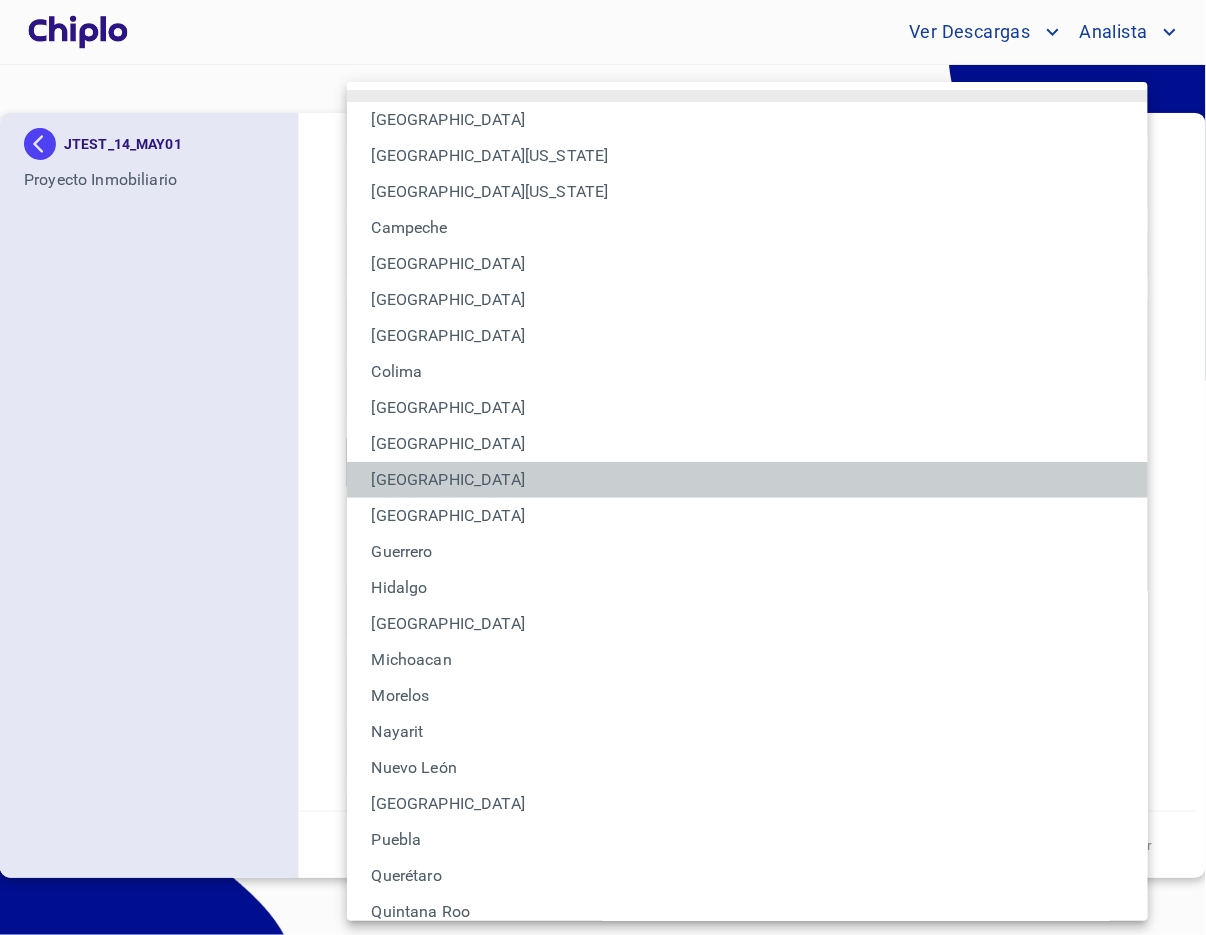 click on "[GEOGRAPHIC_DATA]" at bounding box center [747, 480] 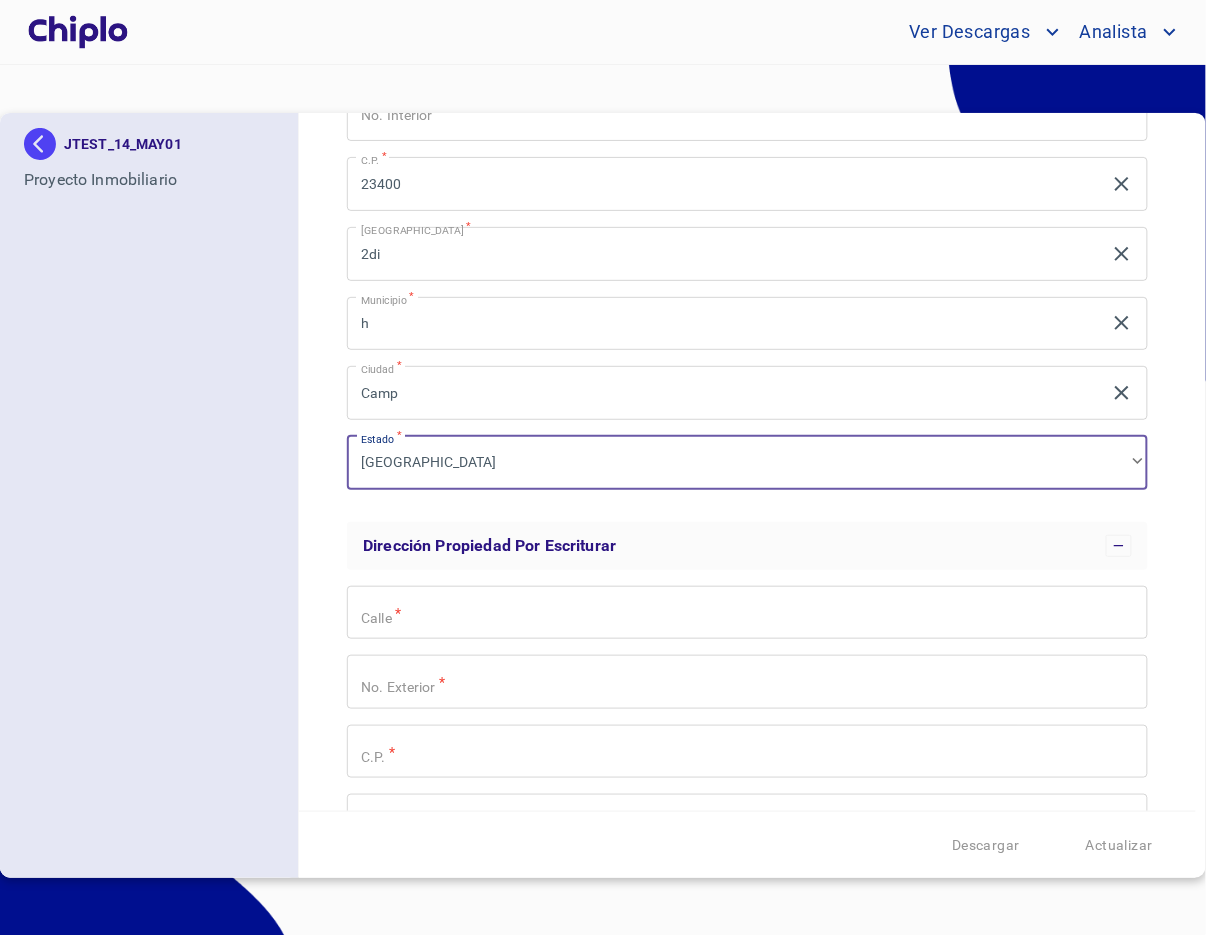 click on "Datos del prospecto:  Informacion del Proyecto Inmobiliario Nombre Desarollo   * JTEST_14_MAY01 ​ Nombre completo contacto avalúo   * CP ​ MXN Celular contacto avalúo   * [PHONE_NUMBER] ​ Email [EMAIL_ADDRESS][DOMAIN_NAME] ​ Tipo de propietario   * Persona Moral ​ Domicilio del Propietario Calle   * ej c1 ​ No. Exterior e1 ​ No. Interior ​ C.P.   * 23400 ​ Colonia   * 2di ​ Municipio   * h ​ Ciudad   * Camp ​ Estado   * [GEOGRAPHIC_DATA] ​ Dirección Propiedad por Escriturar Calle   * ​ No. Exterior   * ​ C.P.   * ​ [GEOGRAPHIC_DATA]   * ​ Municipio   * ​ Ciudad   * ​ Estado   * ​ ​ Documentos del vendedor y la propiedad Tipo de Vendedor   * ​ ​ Vivienda Nueva   * ​ ​ Boleta Predial * Boleta Predial Boleta Predial Boleta Predial Boleta Predial Boleta Predial Boleta Agua * Boleta [GEOGRAPHIC_DATA] [GEOGRAPHIC_DATA] [GEOGRAPHIC_DATA] Agua Escrituras con Boleta Registral (incluir Antecedentes, [GEOGRAPHIC_DATA] y/o Crédito Puente) *" at bounding box center (747, 462) 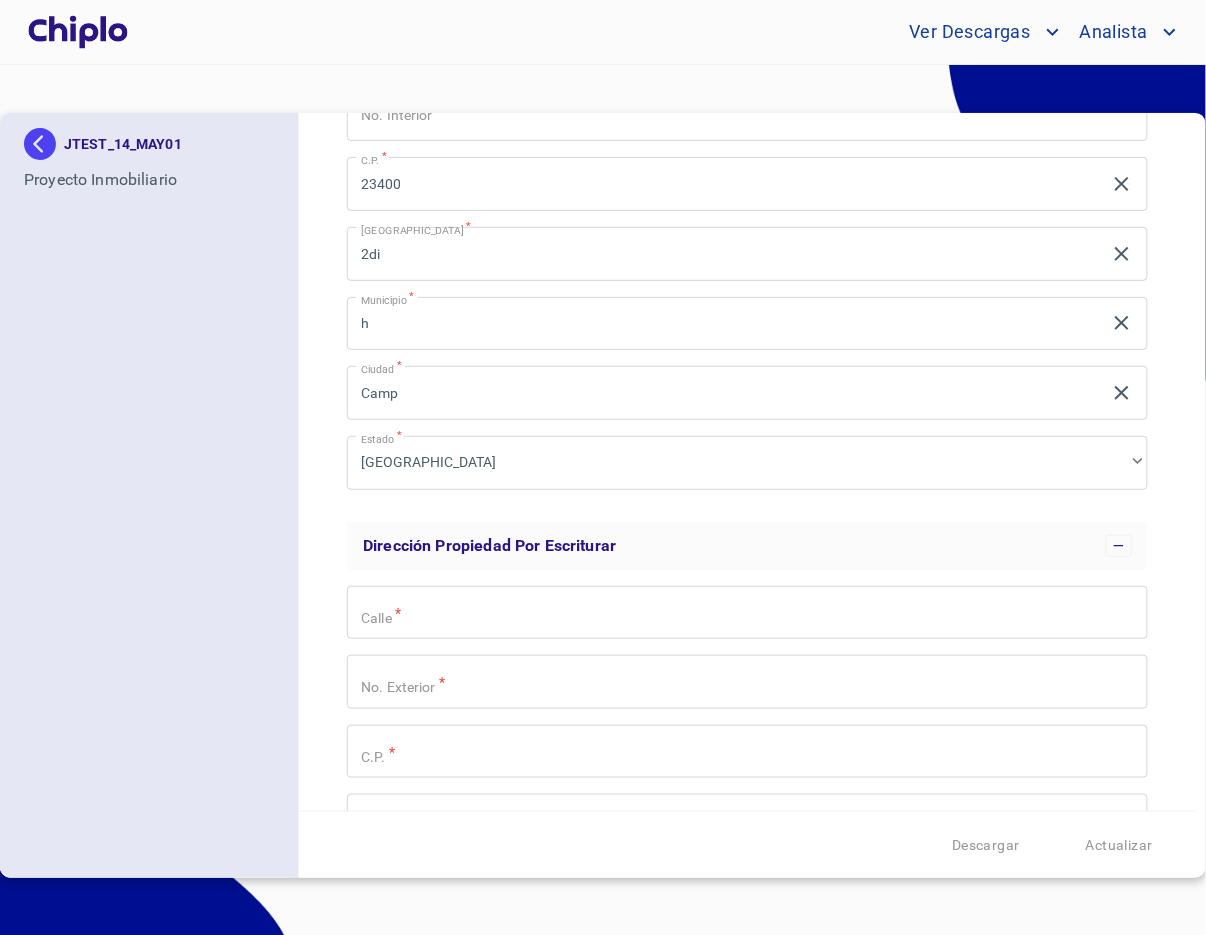 scroll, scrollTop: 858, scrollLeft: 0, axis: vertical 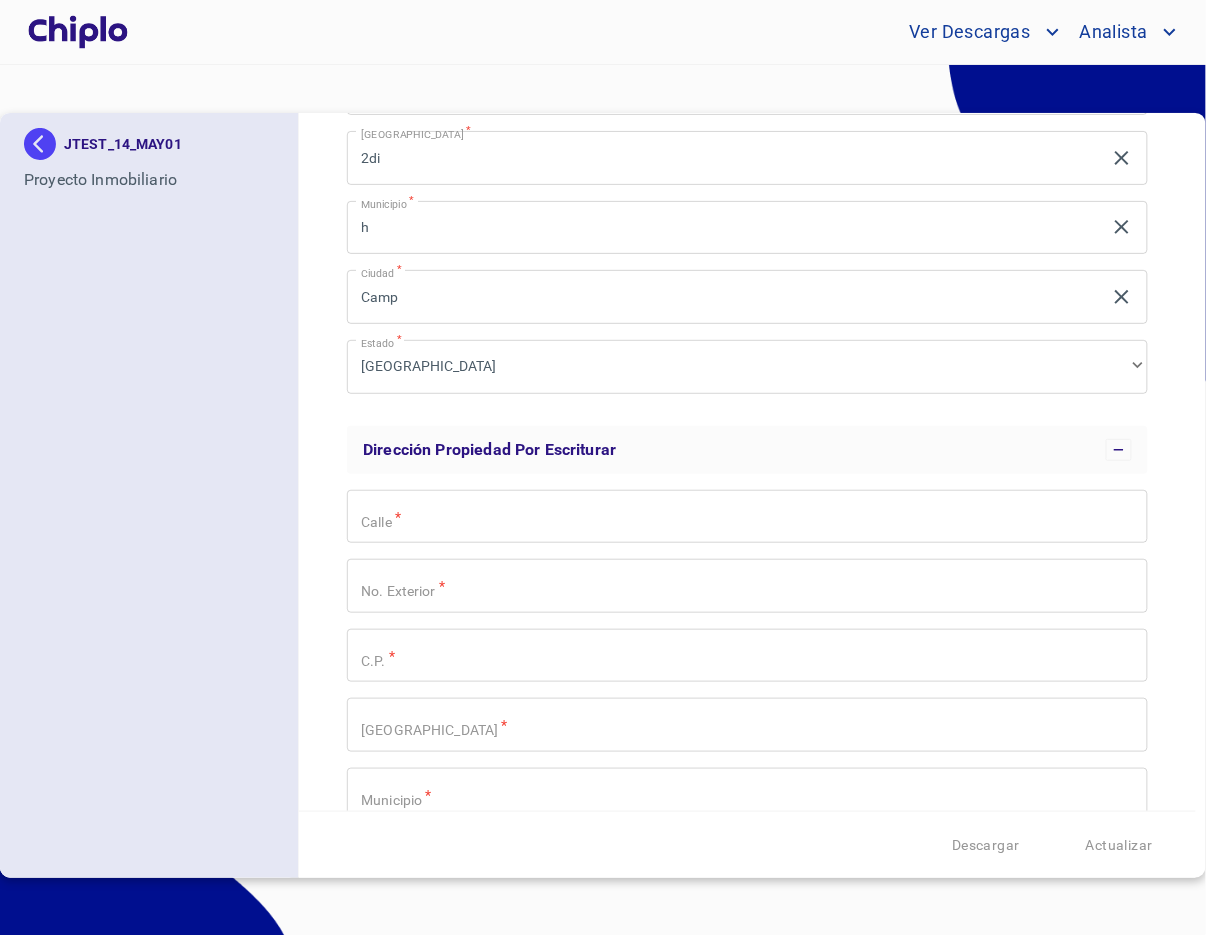 click on "Nombre Desarollo   *" at bounding box center (724, -549) 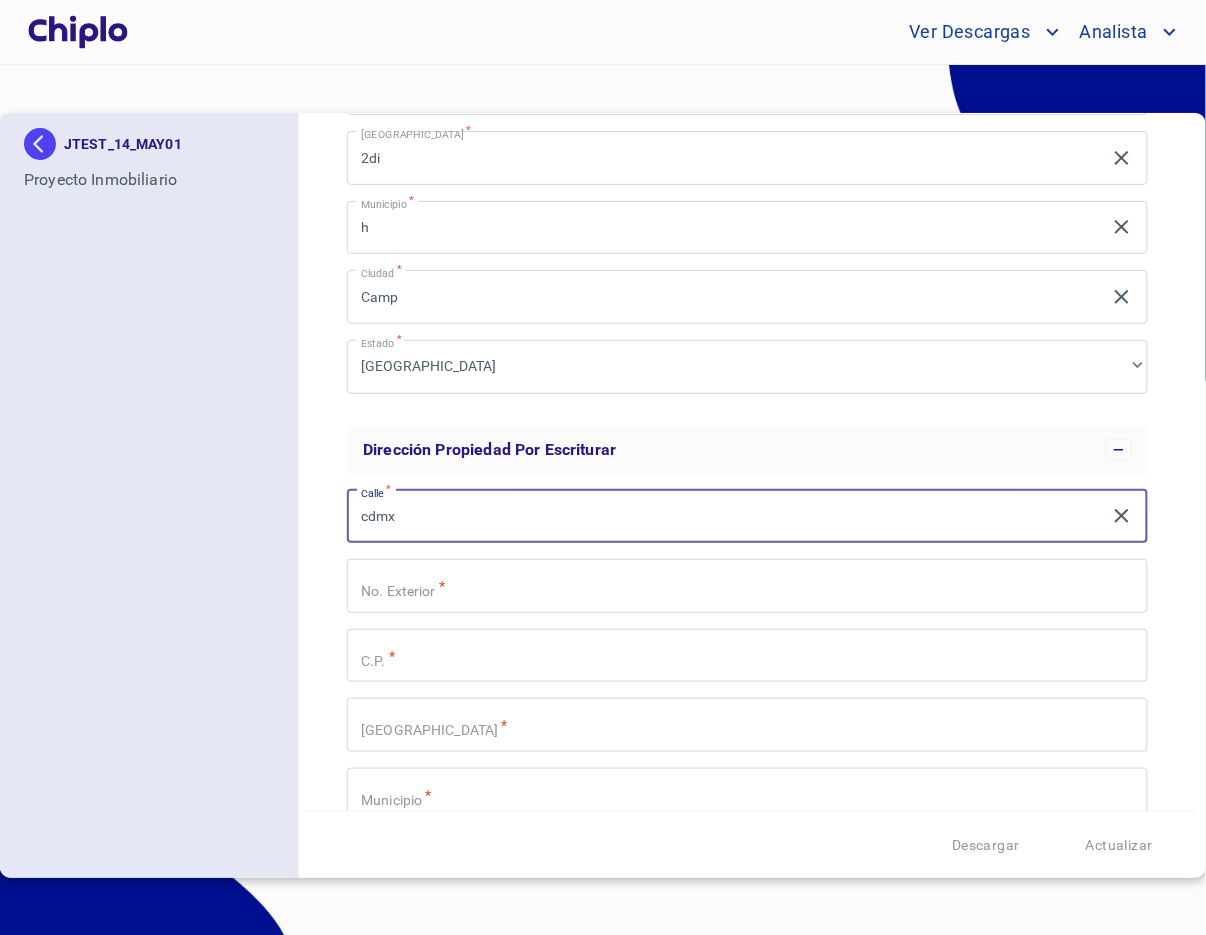 type on "cdmx" 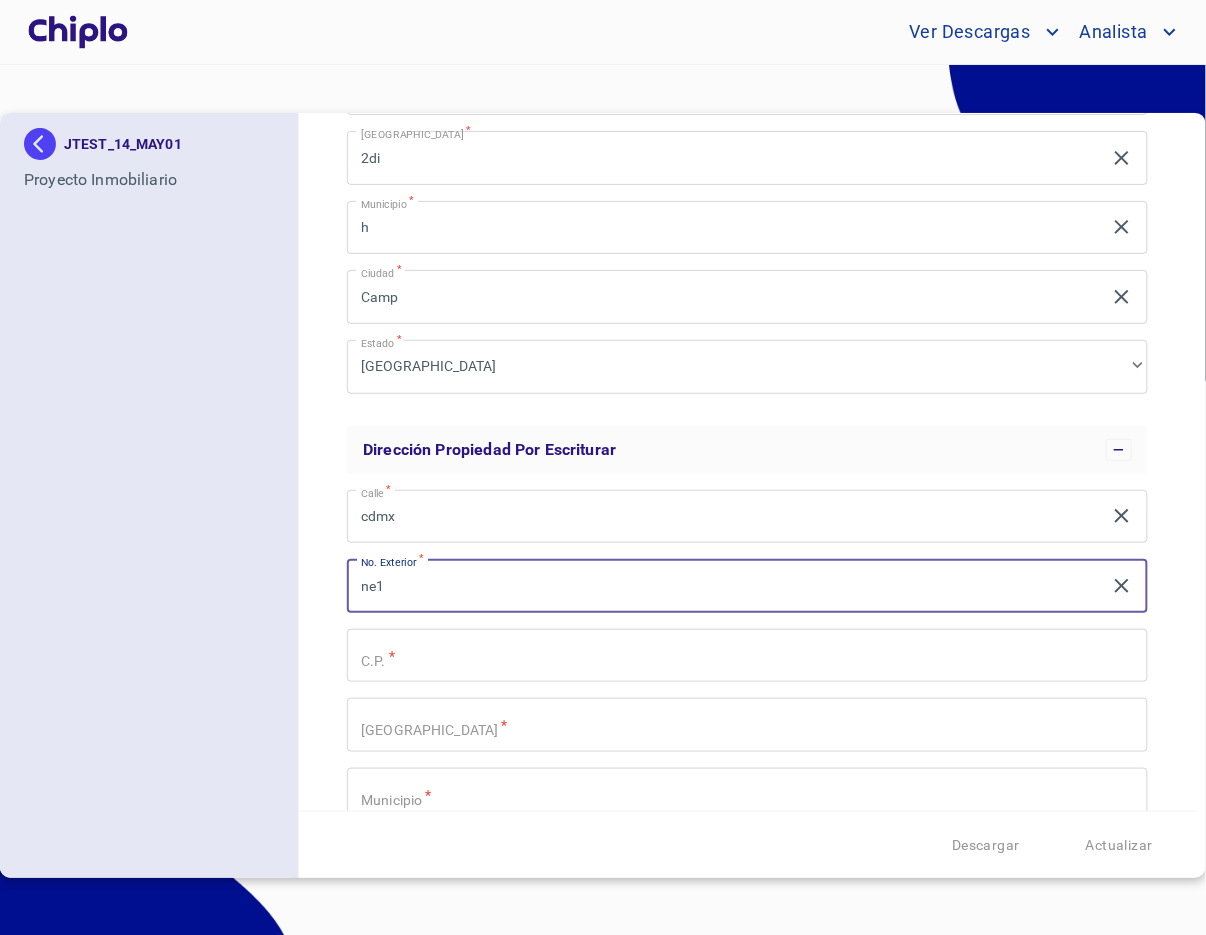 type on "ne1" 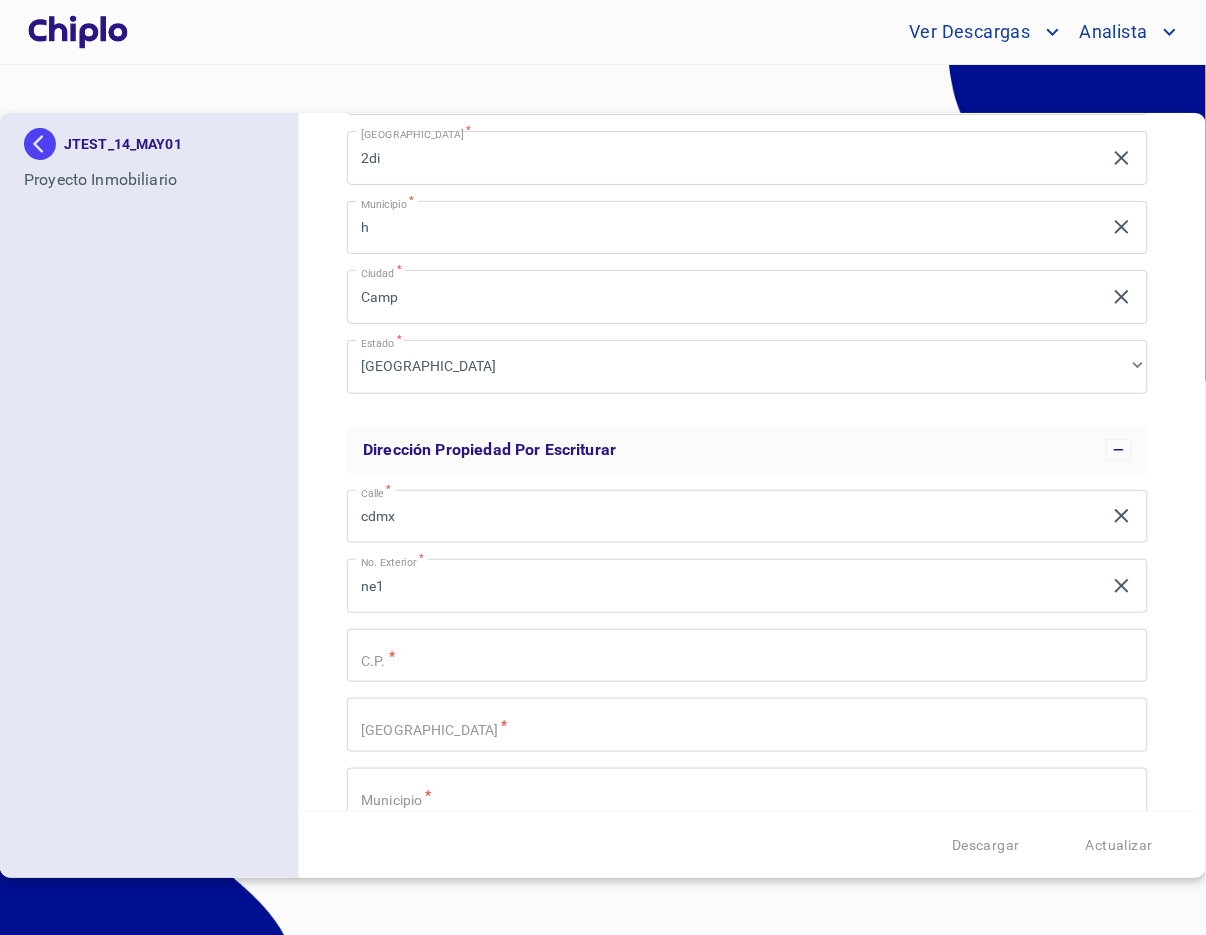 click on "Nombre Desarollo   *" at bounding box center (724, -549) 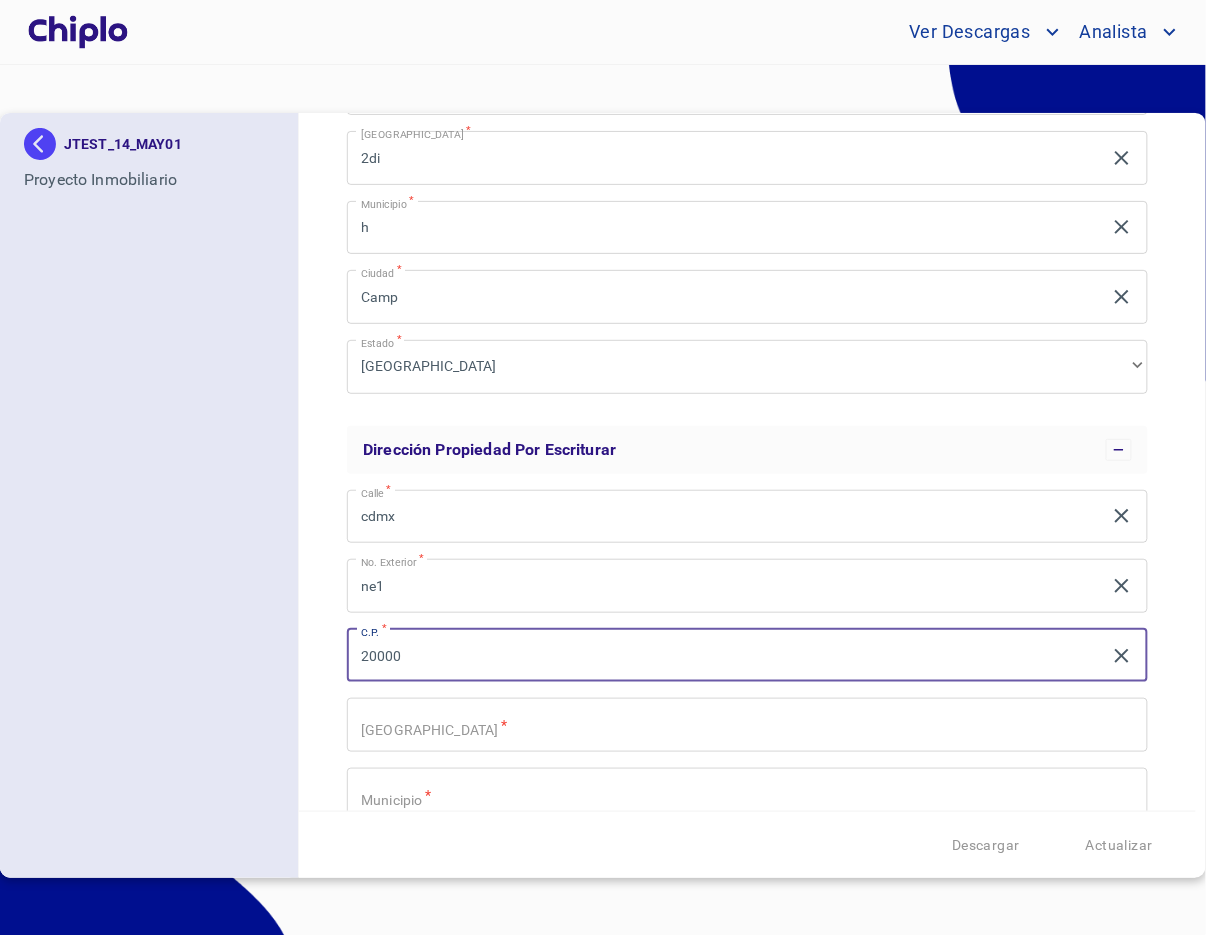 type on "20000" 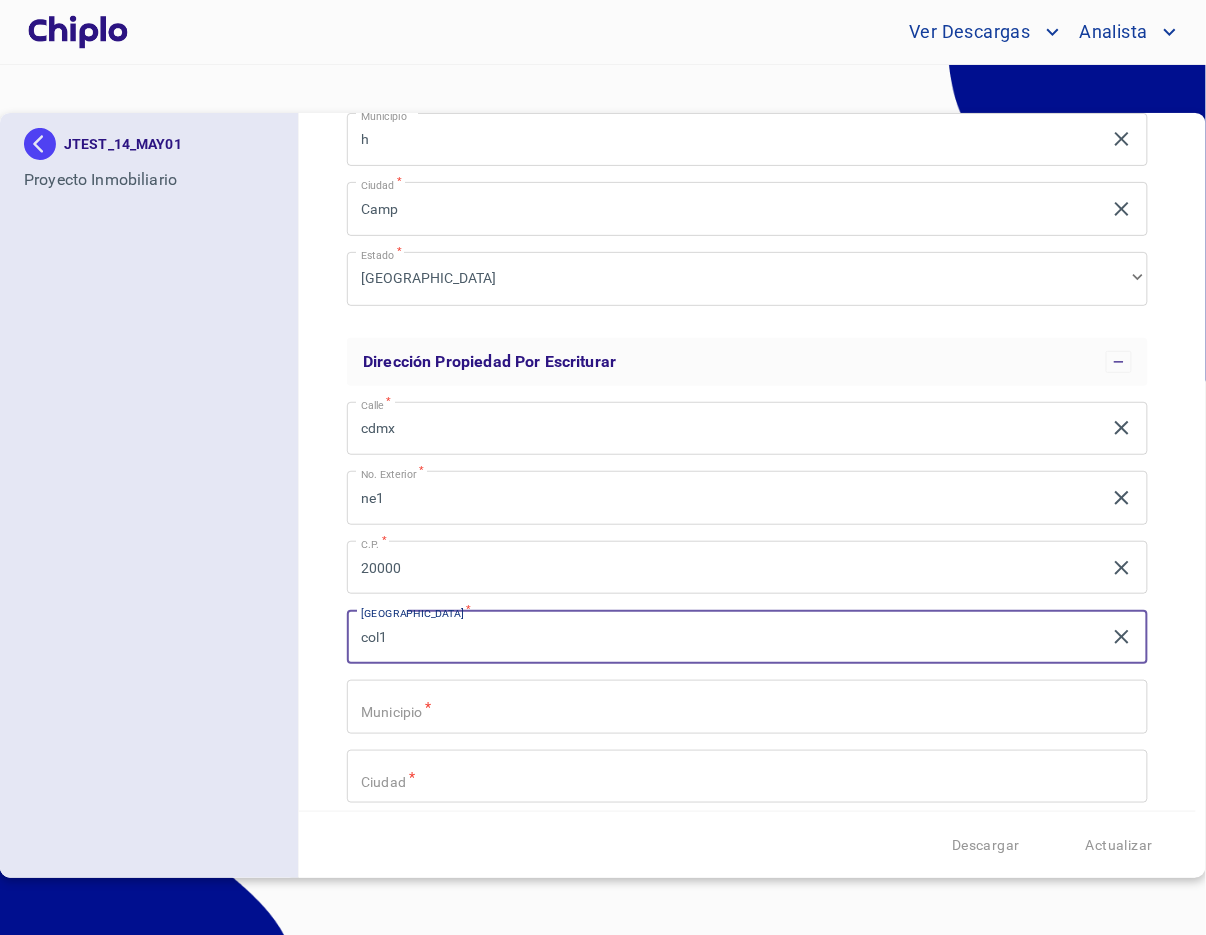 scroll, scrollTop: 990, scrollLeft: 0, axis: vertical 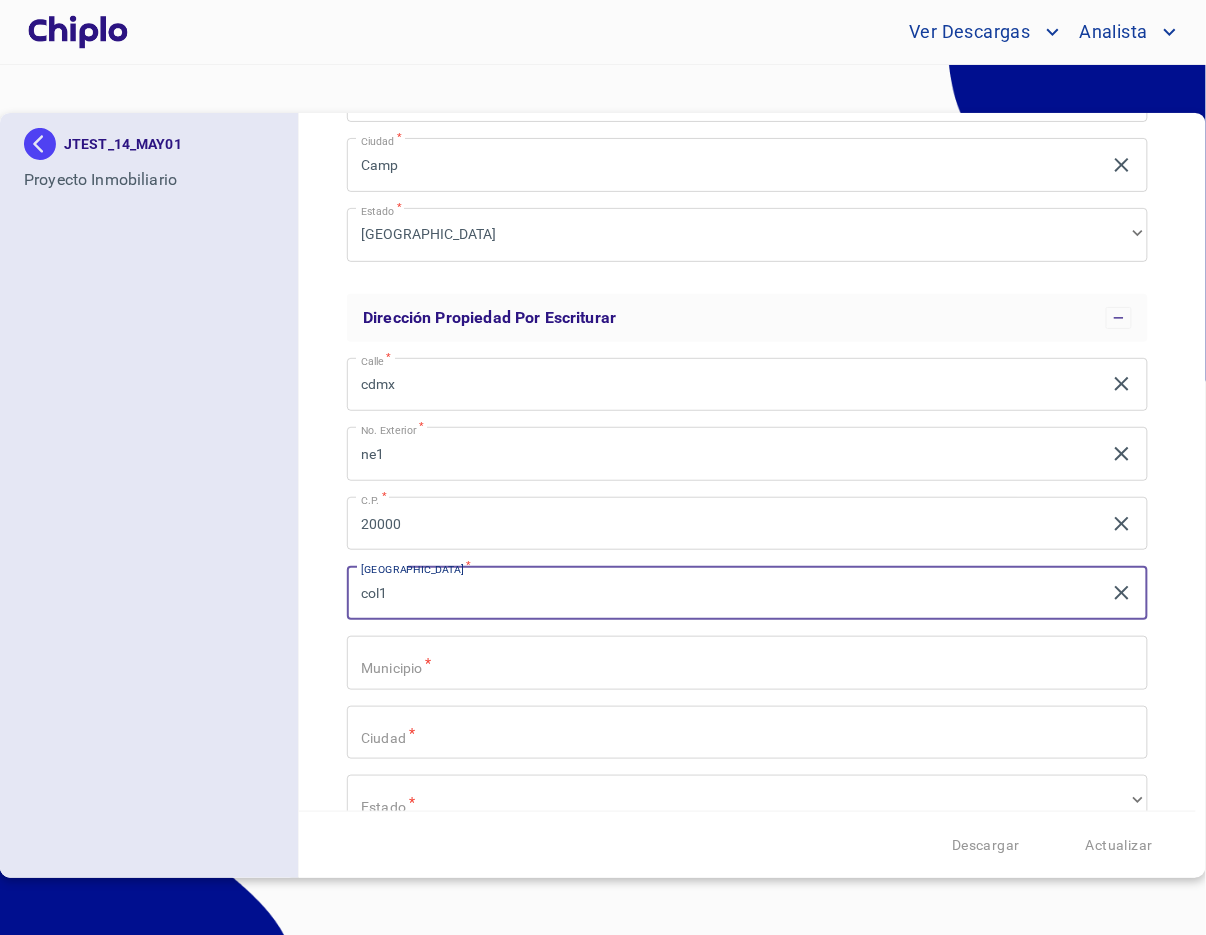 type on "col1" 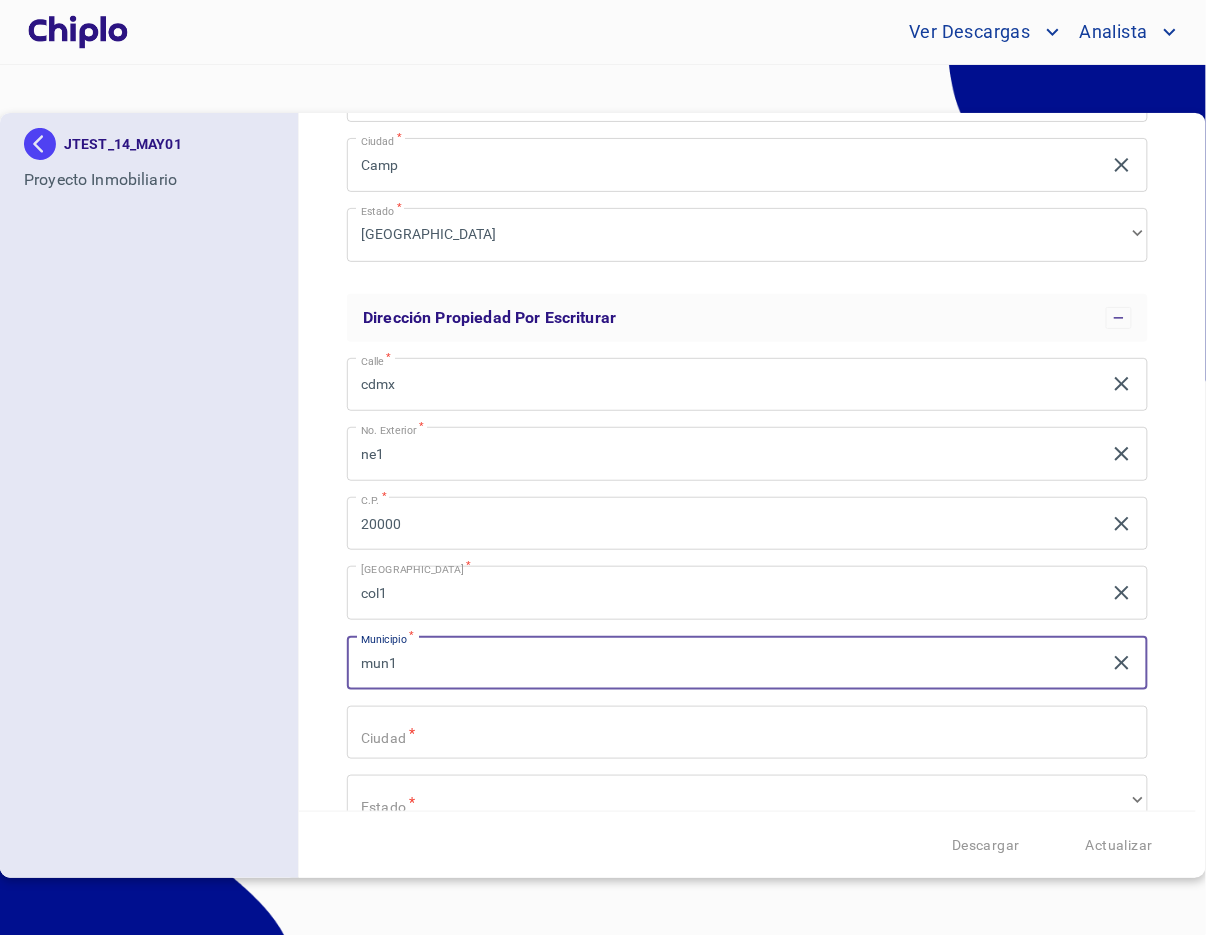 type on "mun1" 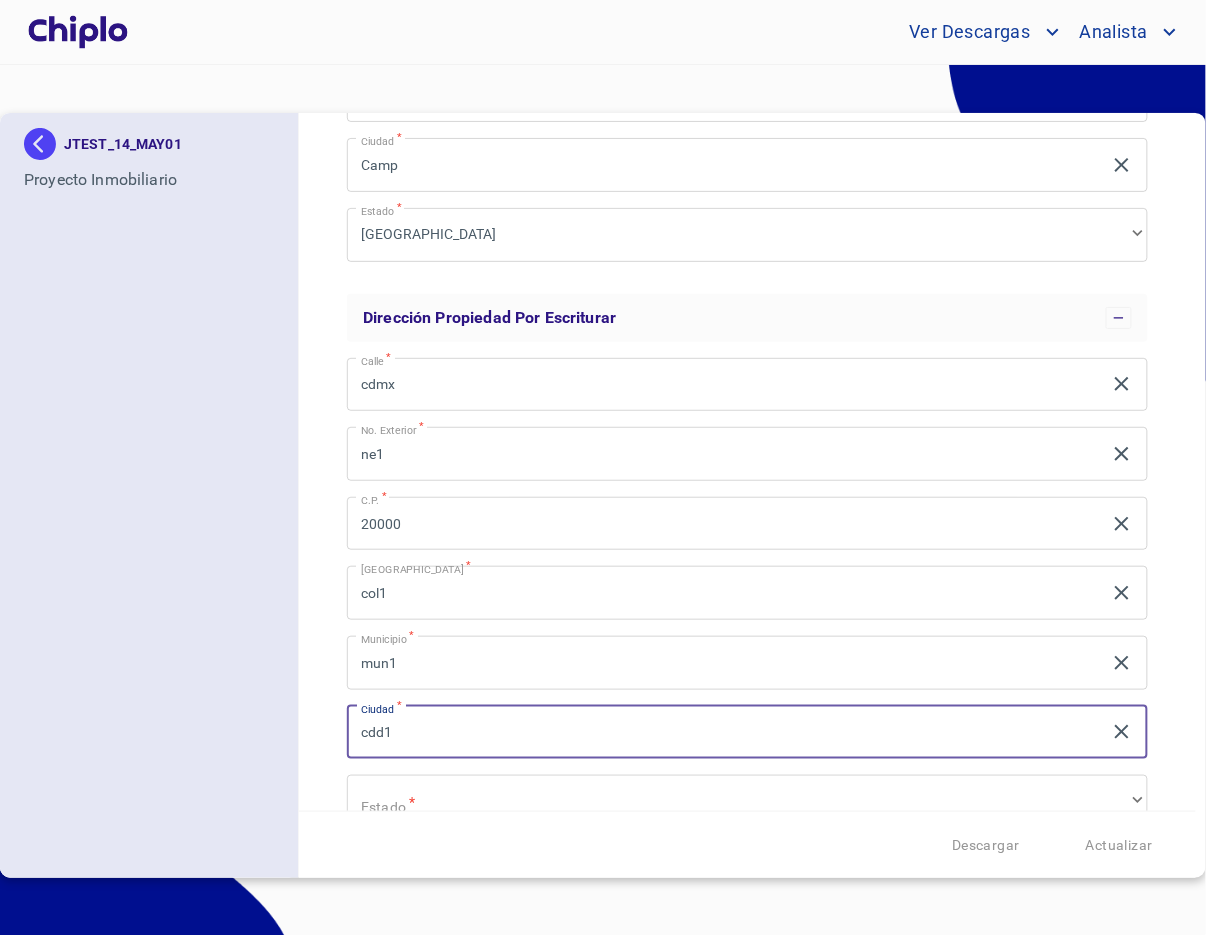 type on "cdd1" 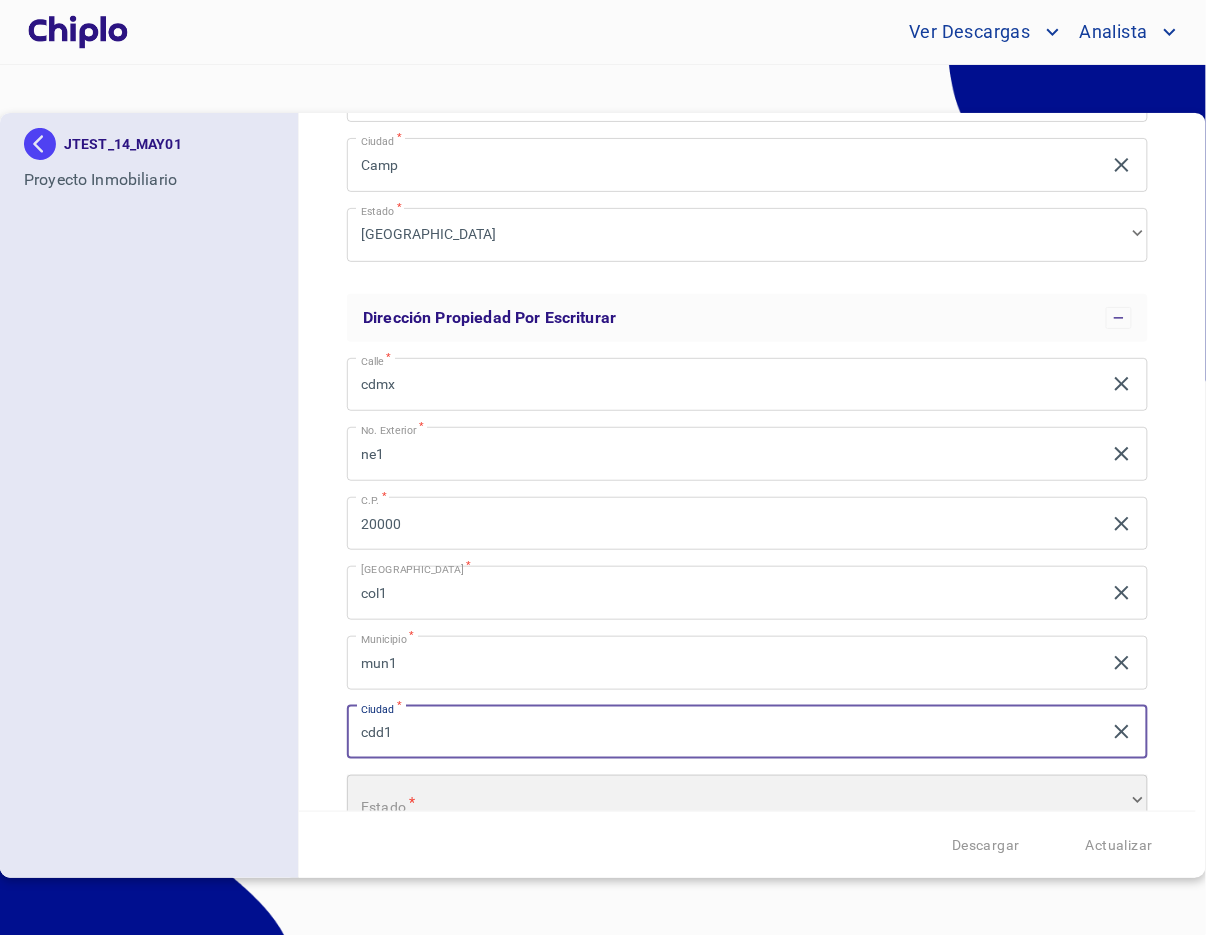 click on "​" at bounding box center [747, 802] 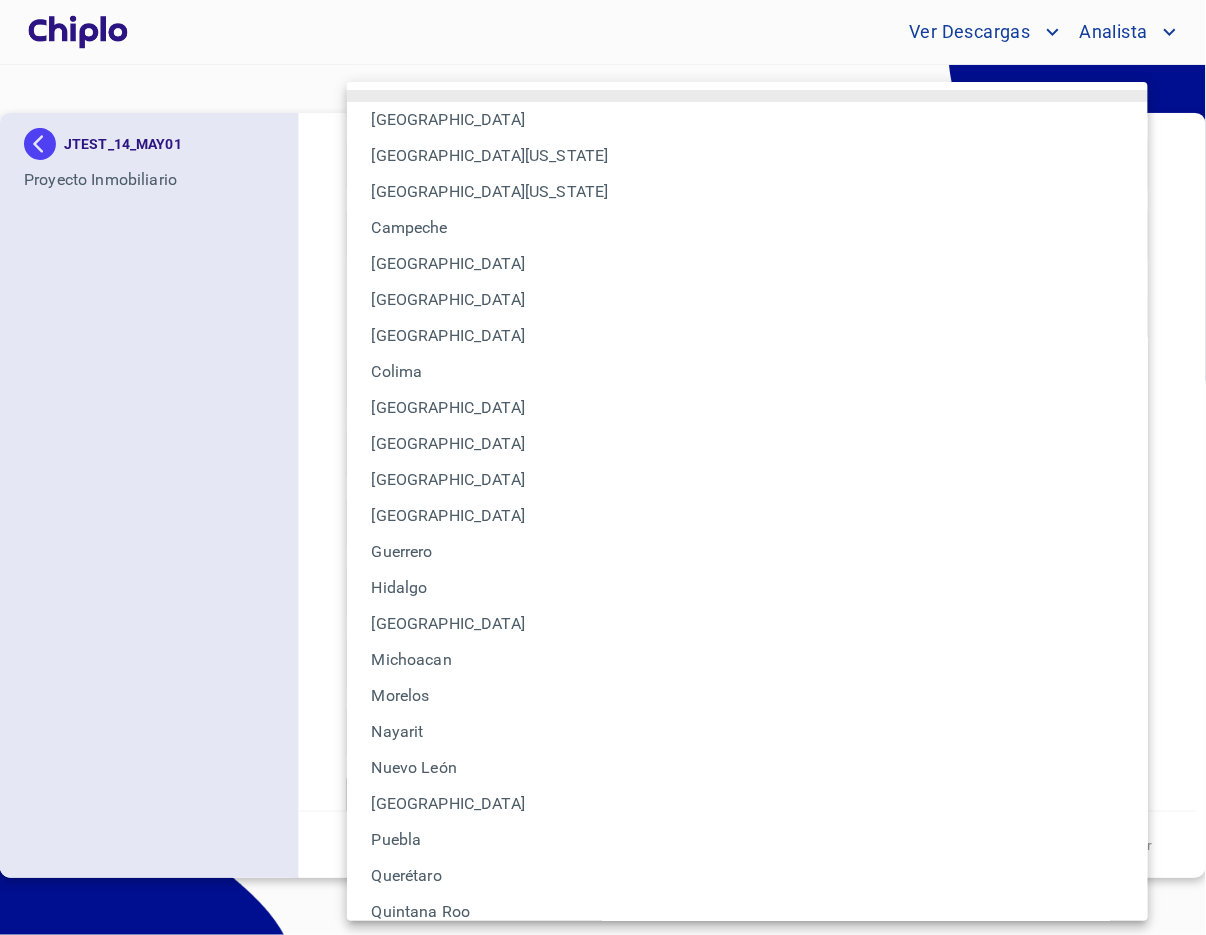 click on "[GEOGRAPHIC_DATA]" at bounding box center (747, 480) 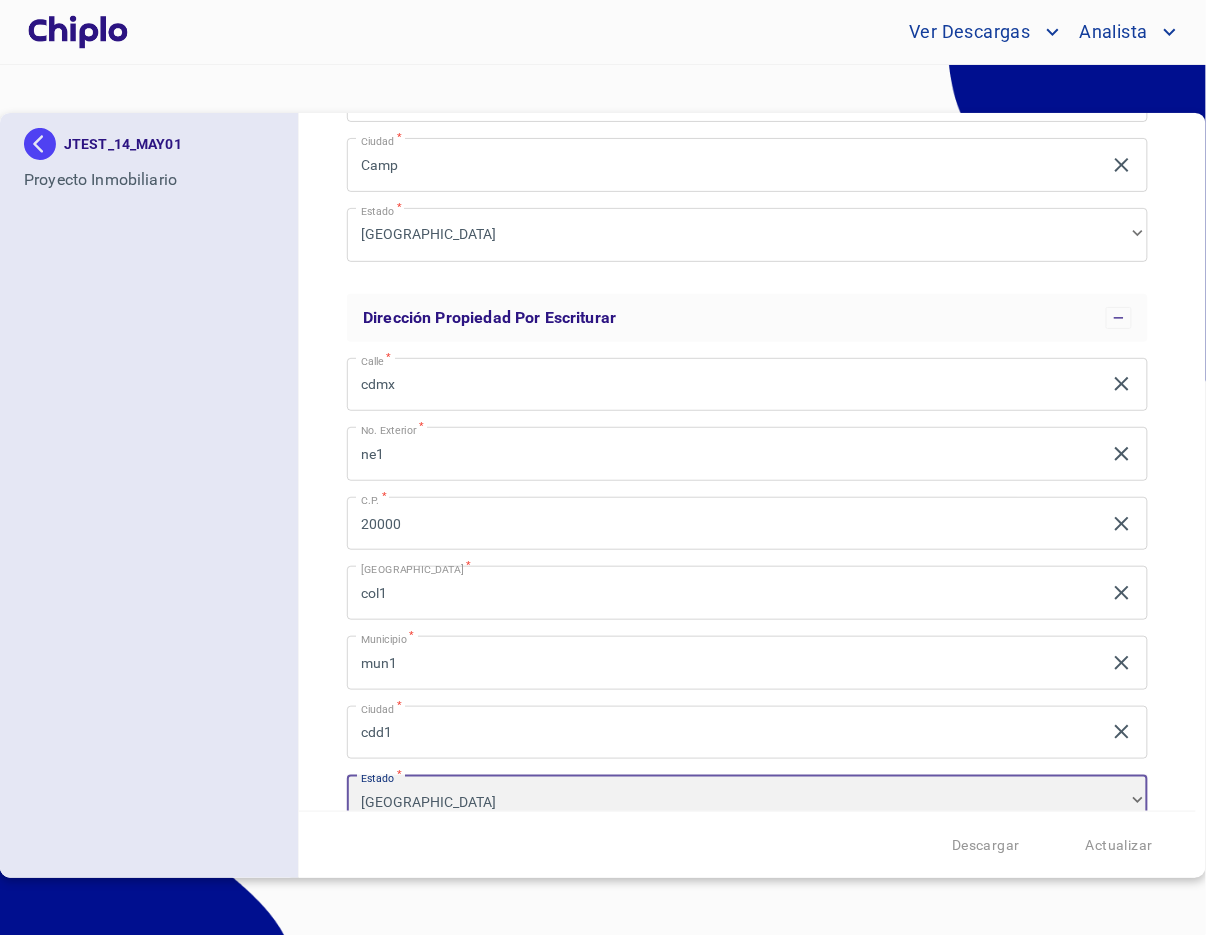 scroll, scrollTop: 1006, scrollLeft: 0, axis: vertical 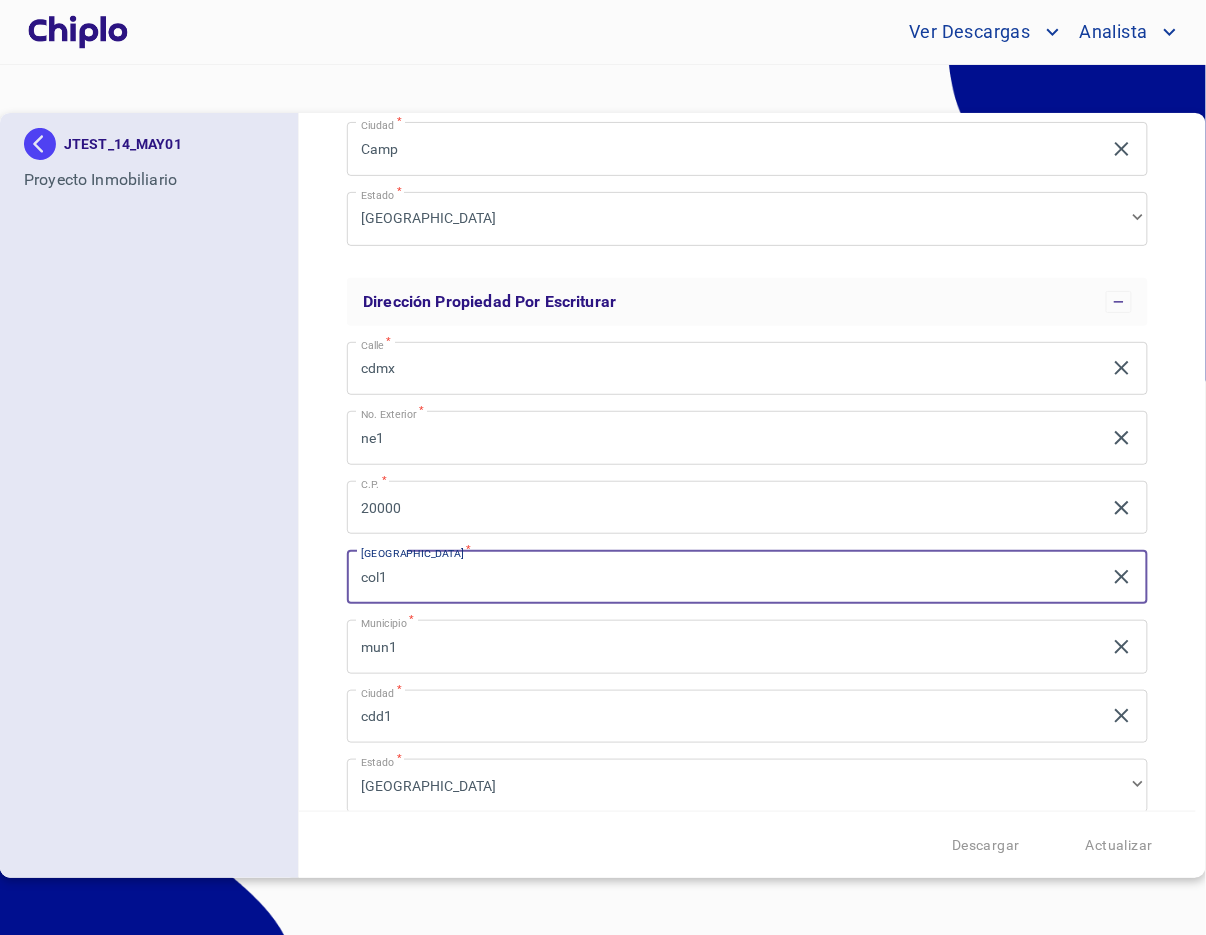 click on "col1" at bounding box center (724, 577) 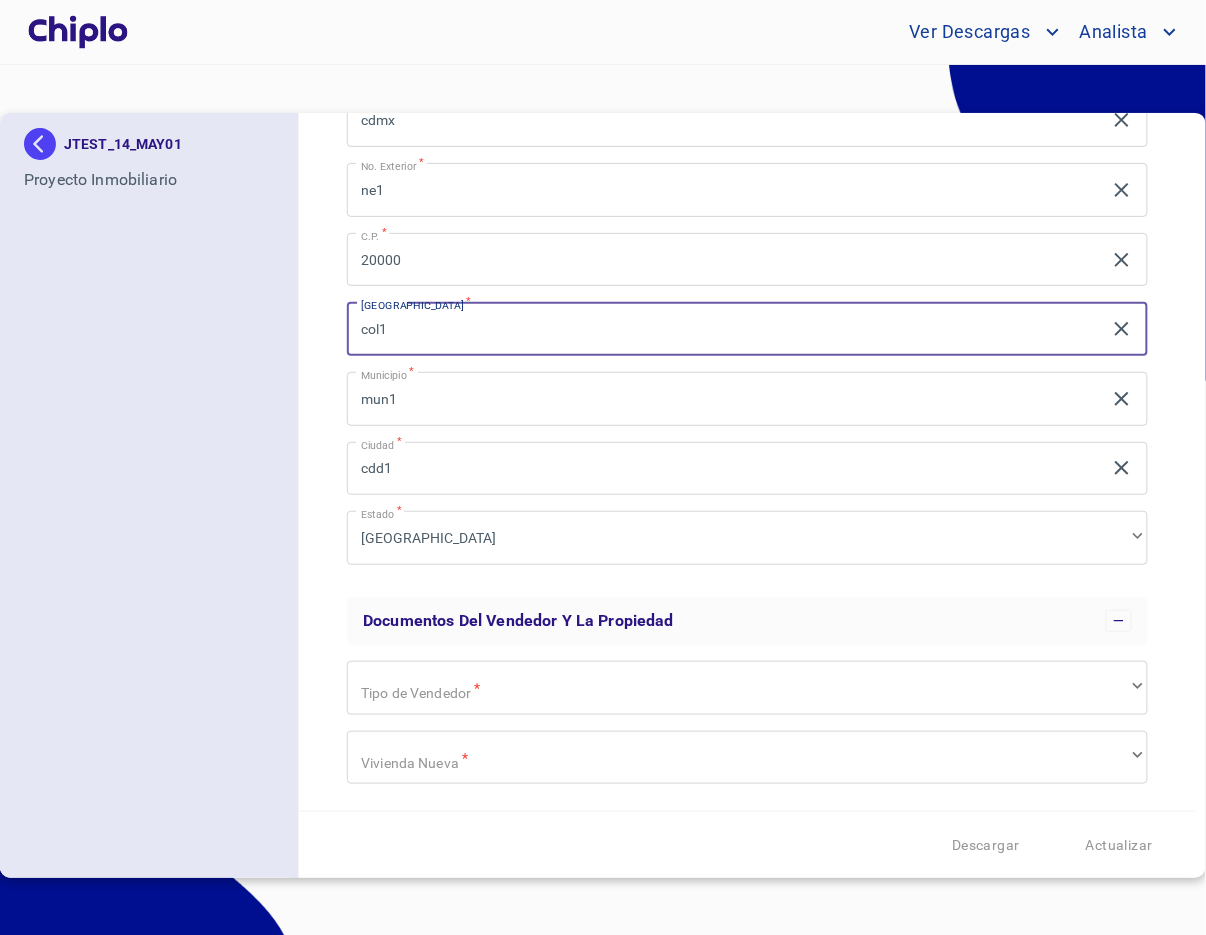 scroll, scrollTop: 1274, scrollLeft: 0, axis: vertical 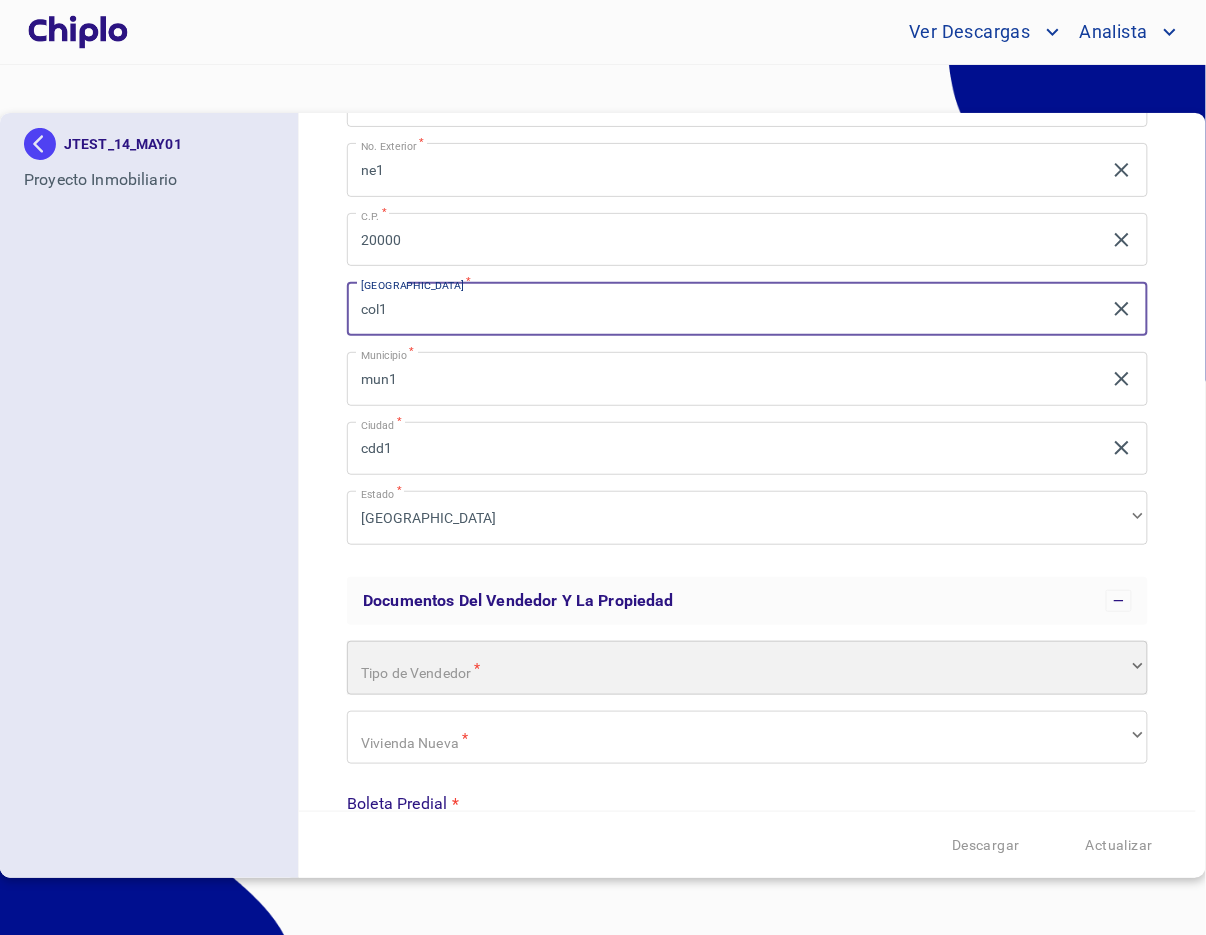 click on "​" at bounding box center [747, 668] 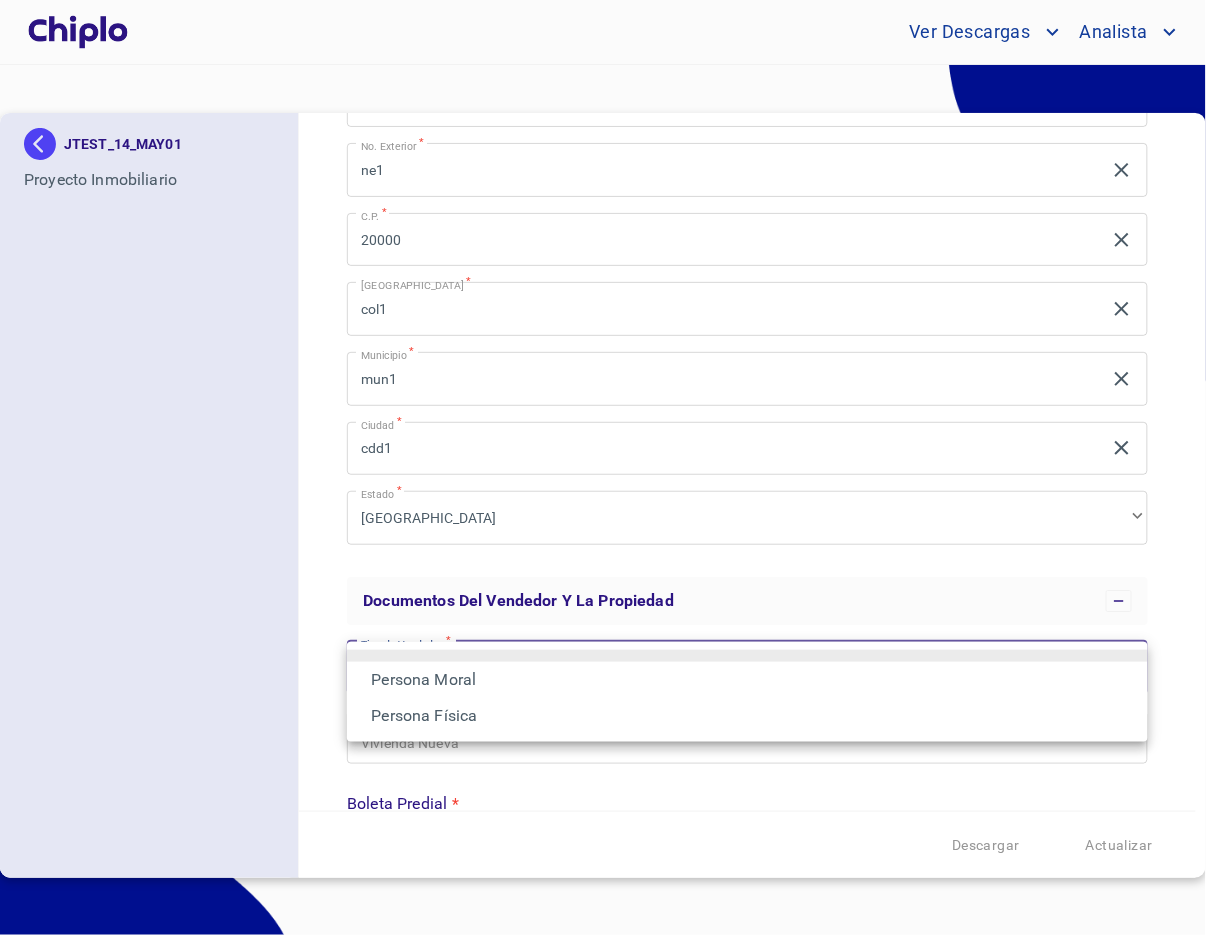 click on "Persona Moral" at bounding box center (747, 680) 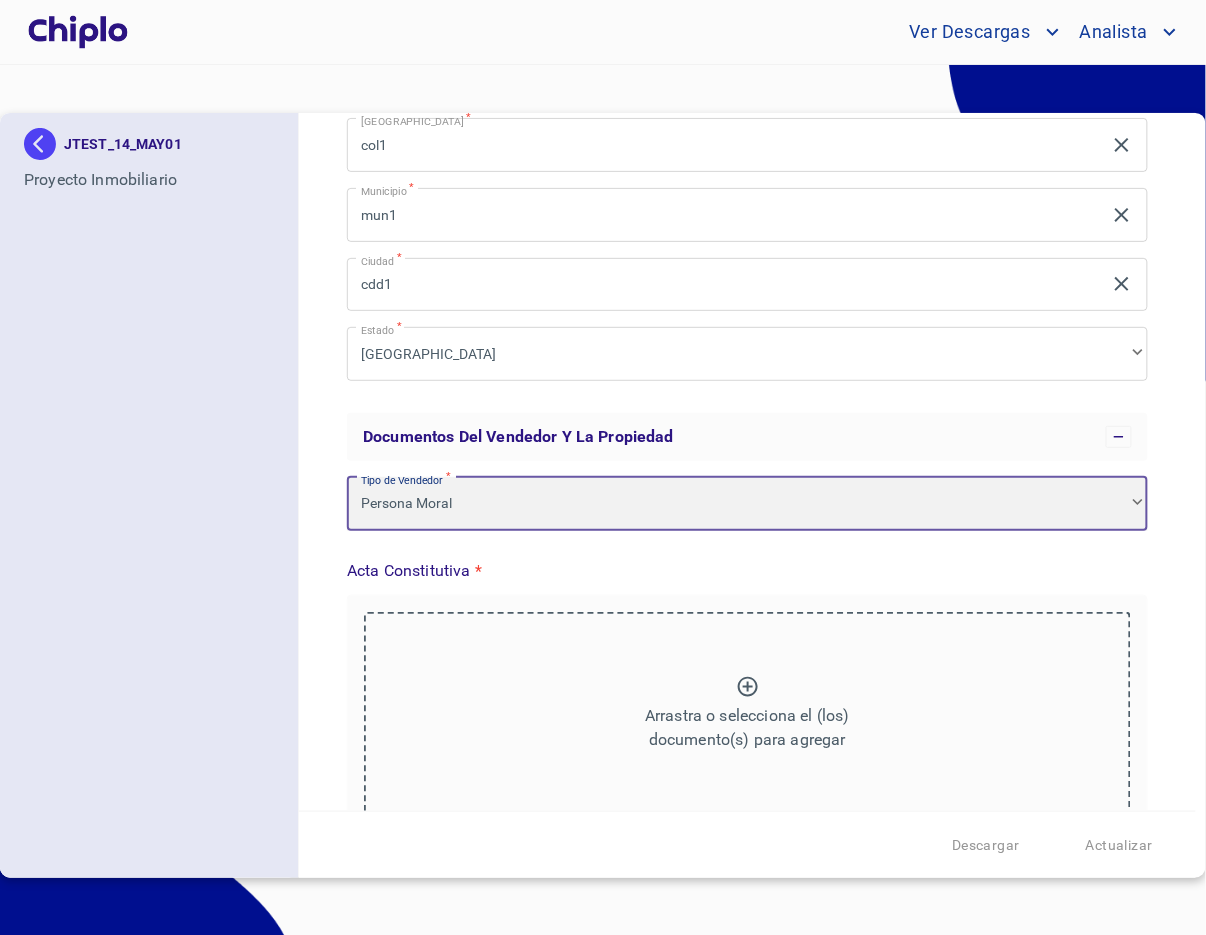 scroll, scrollTop: 1503, scrollLeft: 0, axis: vertical 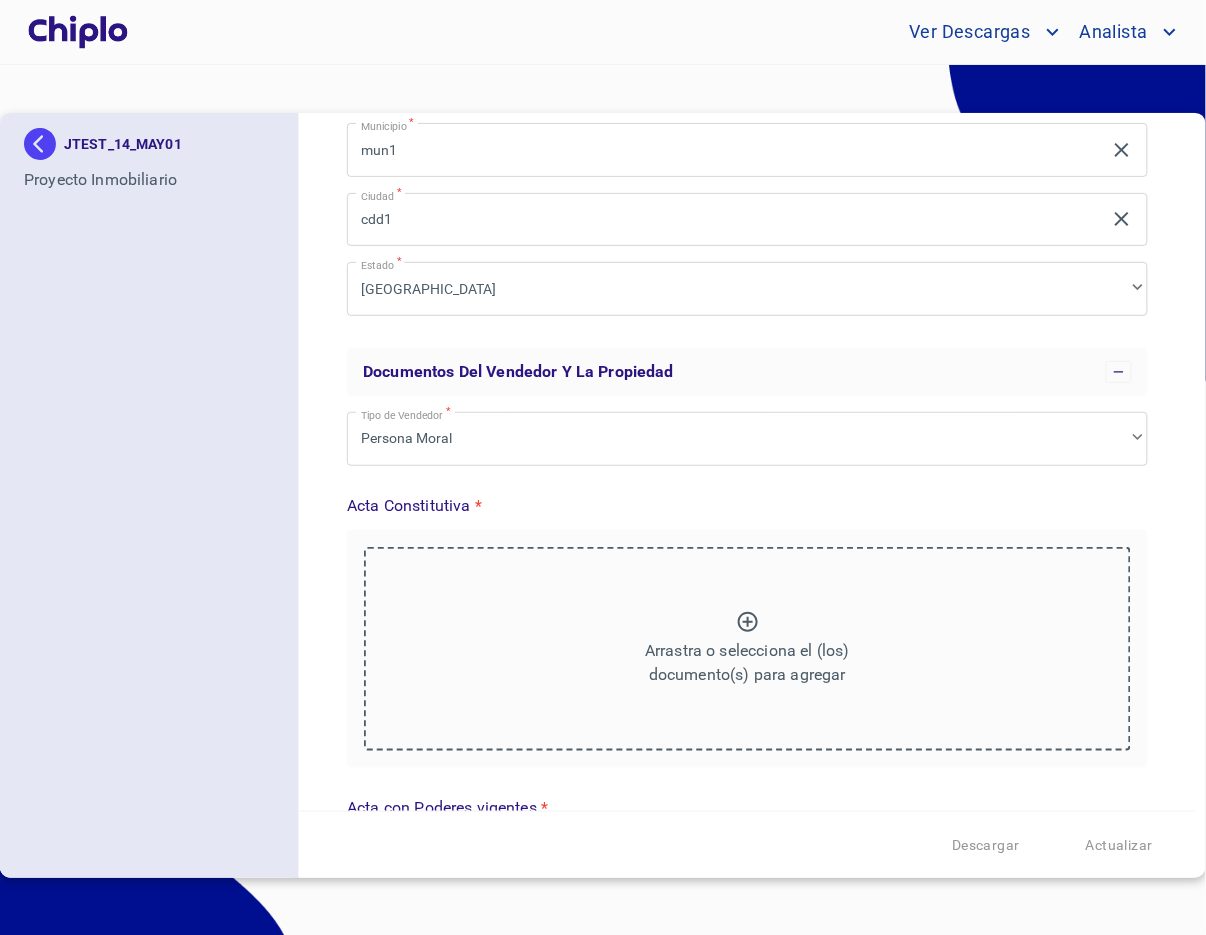 click on "Arrastra o selecciona el (los) documento(s) para agregar" at bounding box center (747, 649) 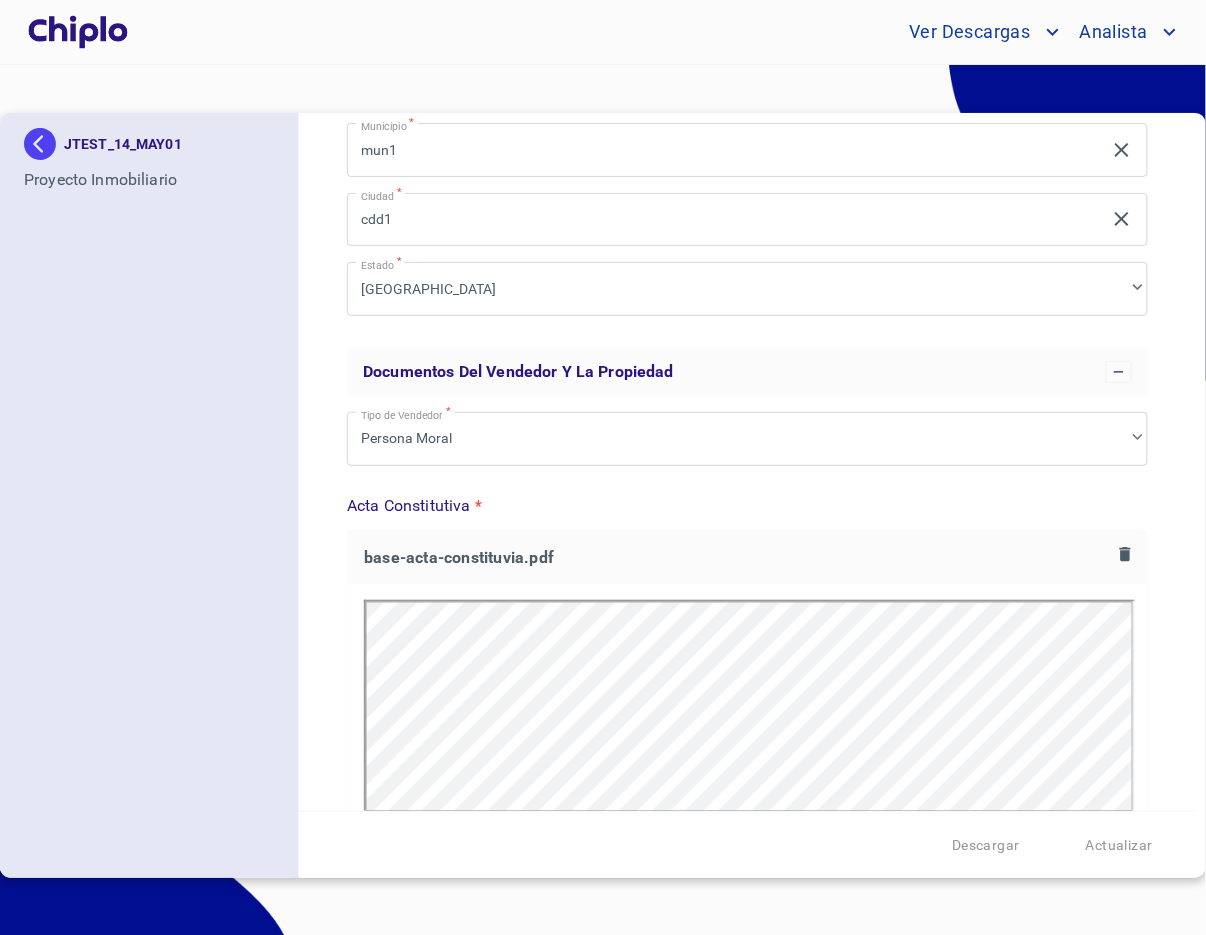 scroll, scrollTop: 0, scrollLeft: 0, axis: both 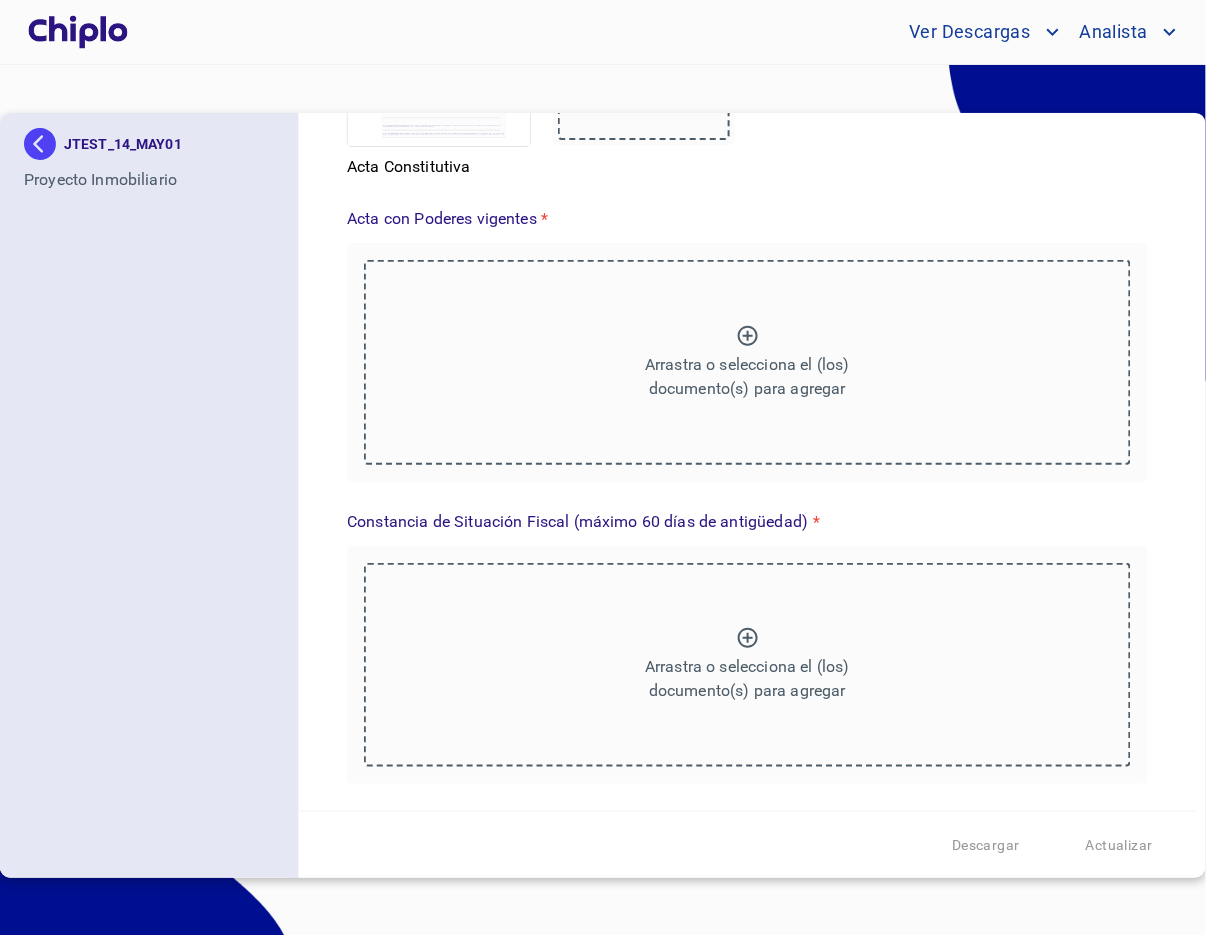 click on "Arrastra o selecciona el (los) documento(s) para agregar" at bounding box center (747, 377) 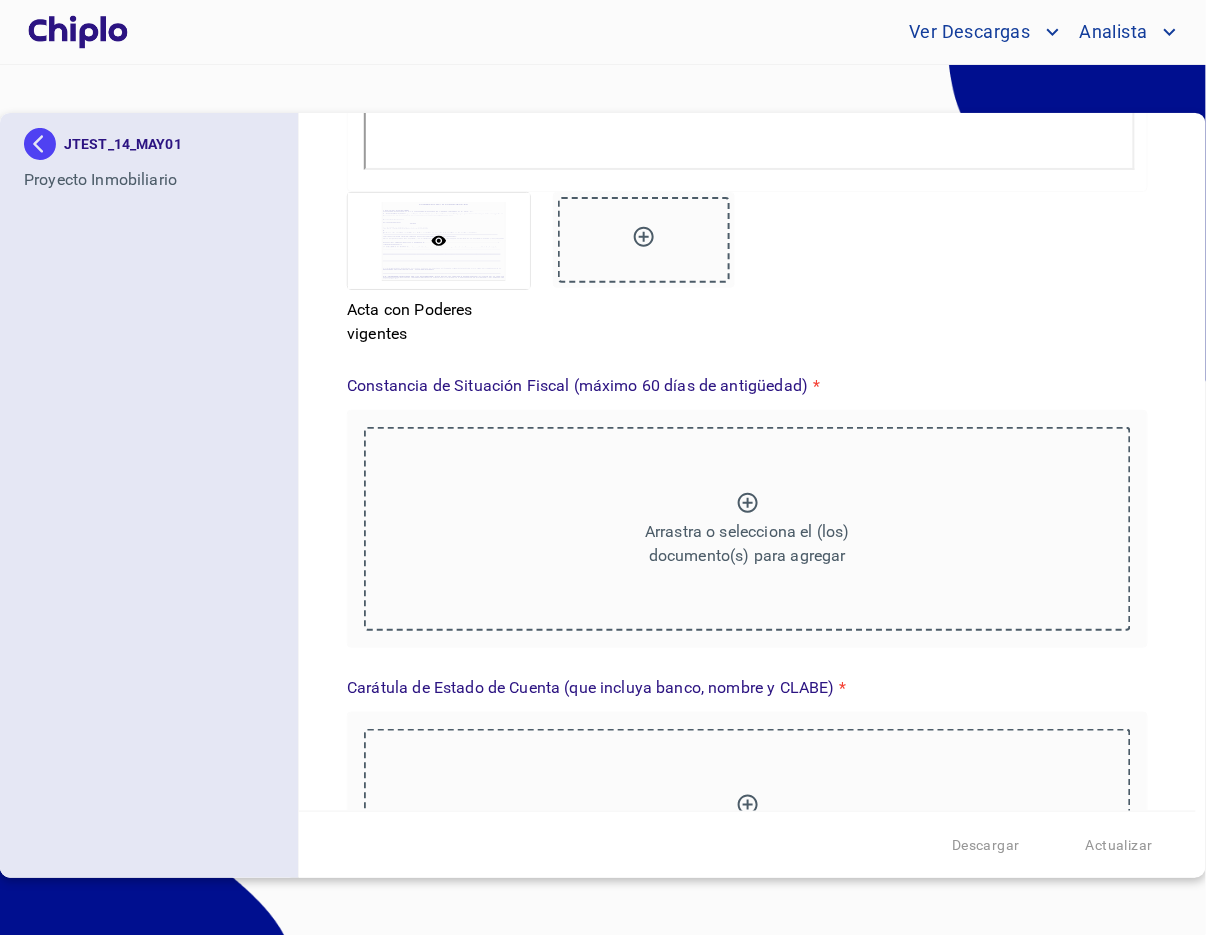 scroll, scrollTop: 3297, scrollLeft: 0, axis: vertical 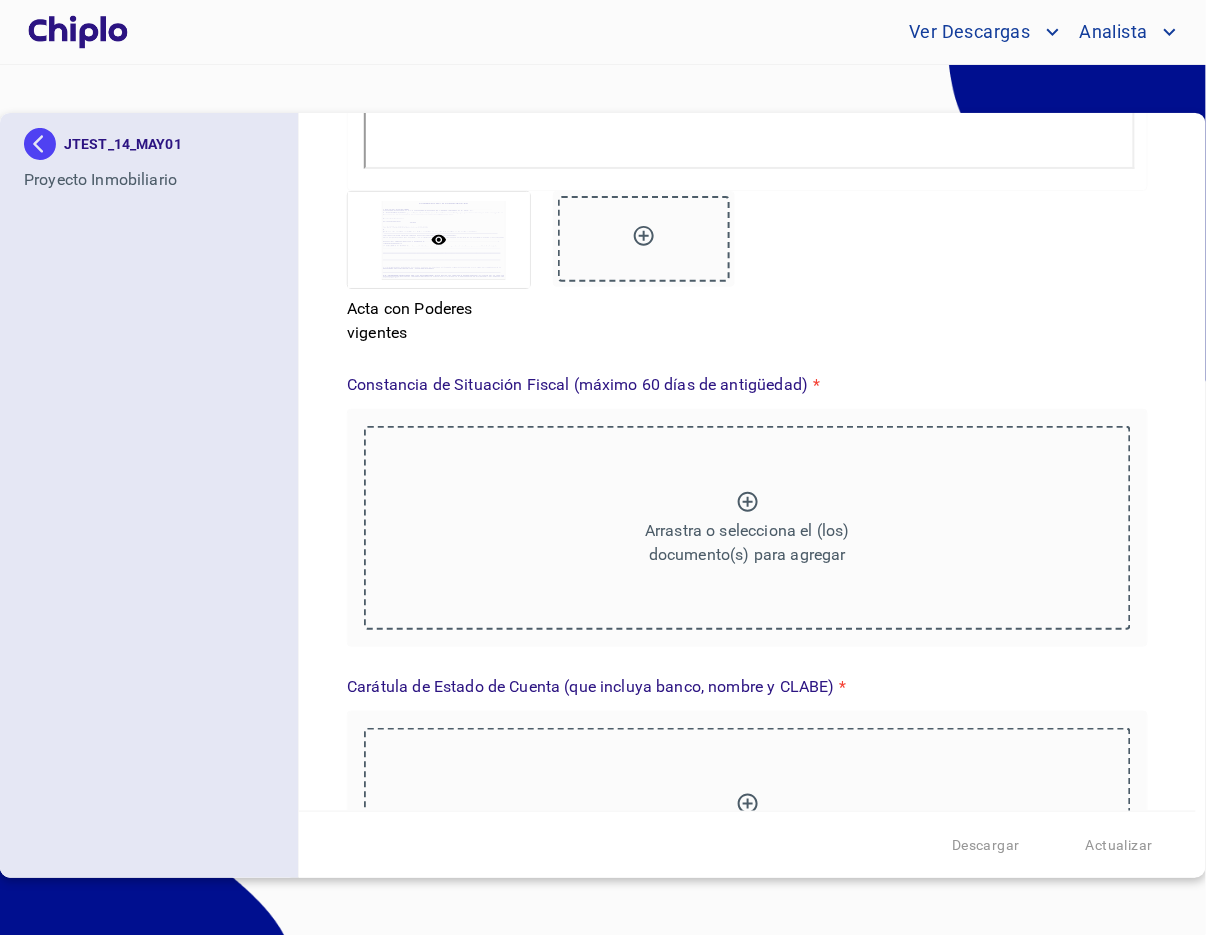 click on "Arrastra o selecciona el (los) documento(s) para agregar" at bounding box center [747, 528] 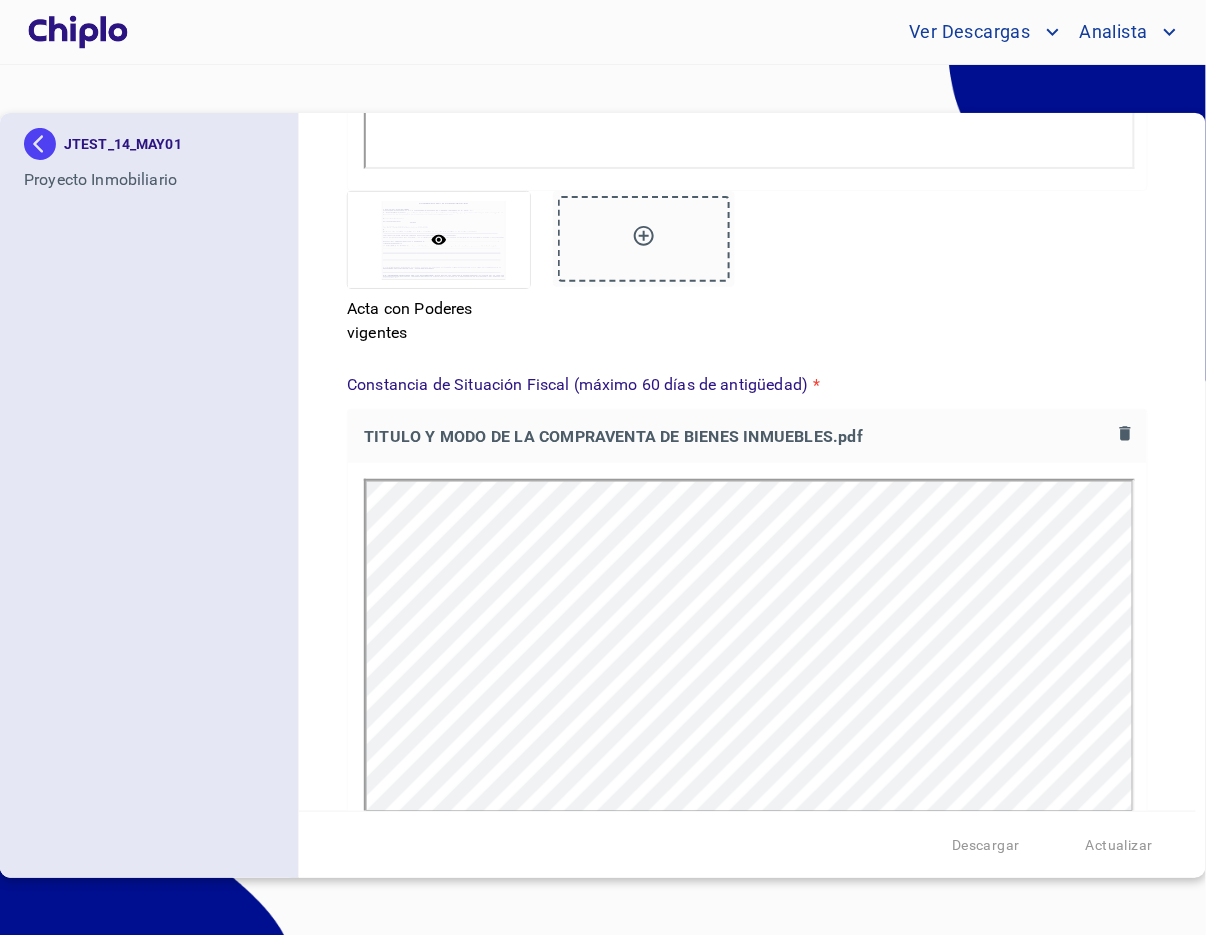 scroll, scrollTop: 0, scrollLeft: 0, axis: both 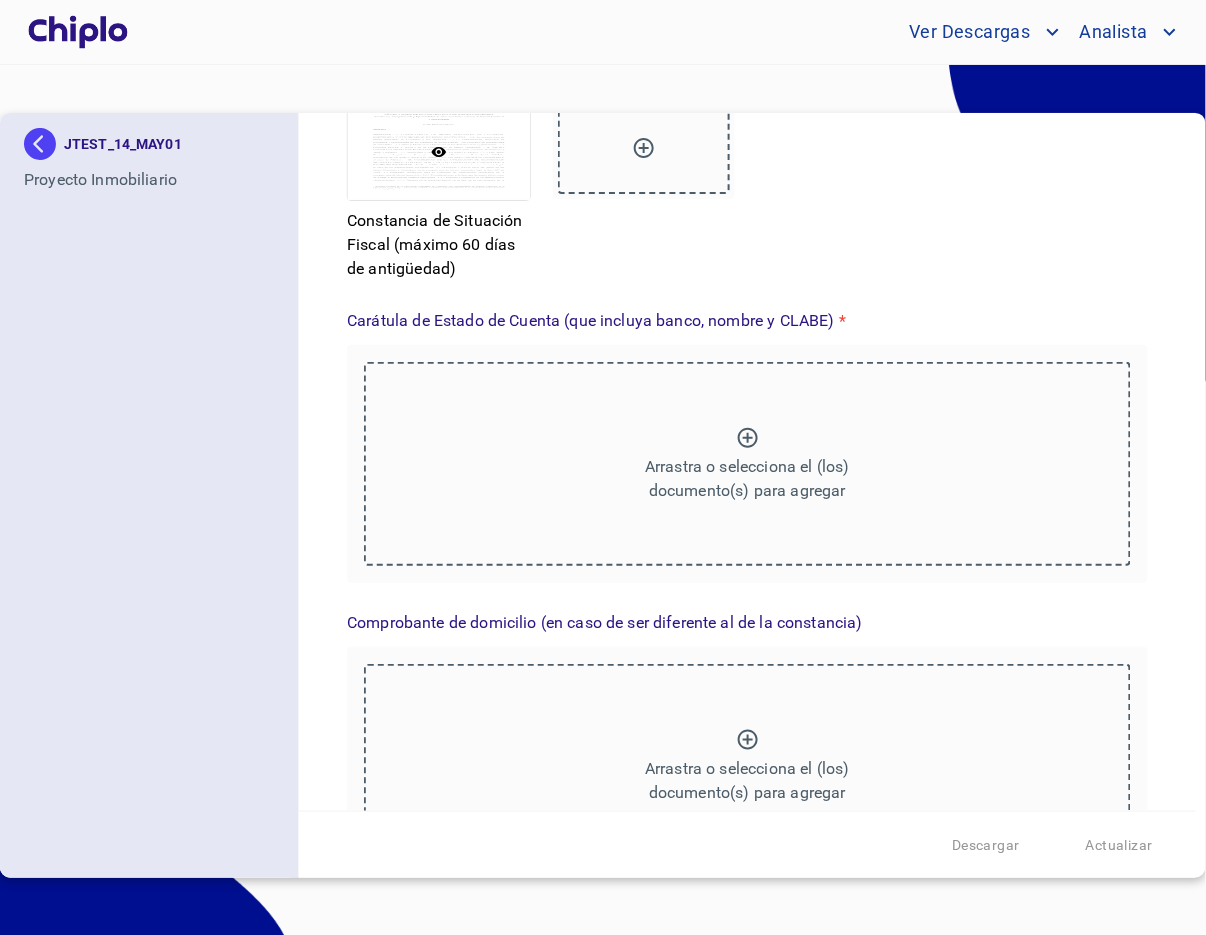 click on "Arrastra o selecciona el (los) documento(s) para agregar" at bounding box center [747, 464] 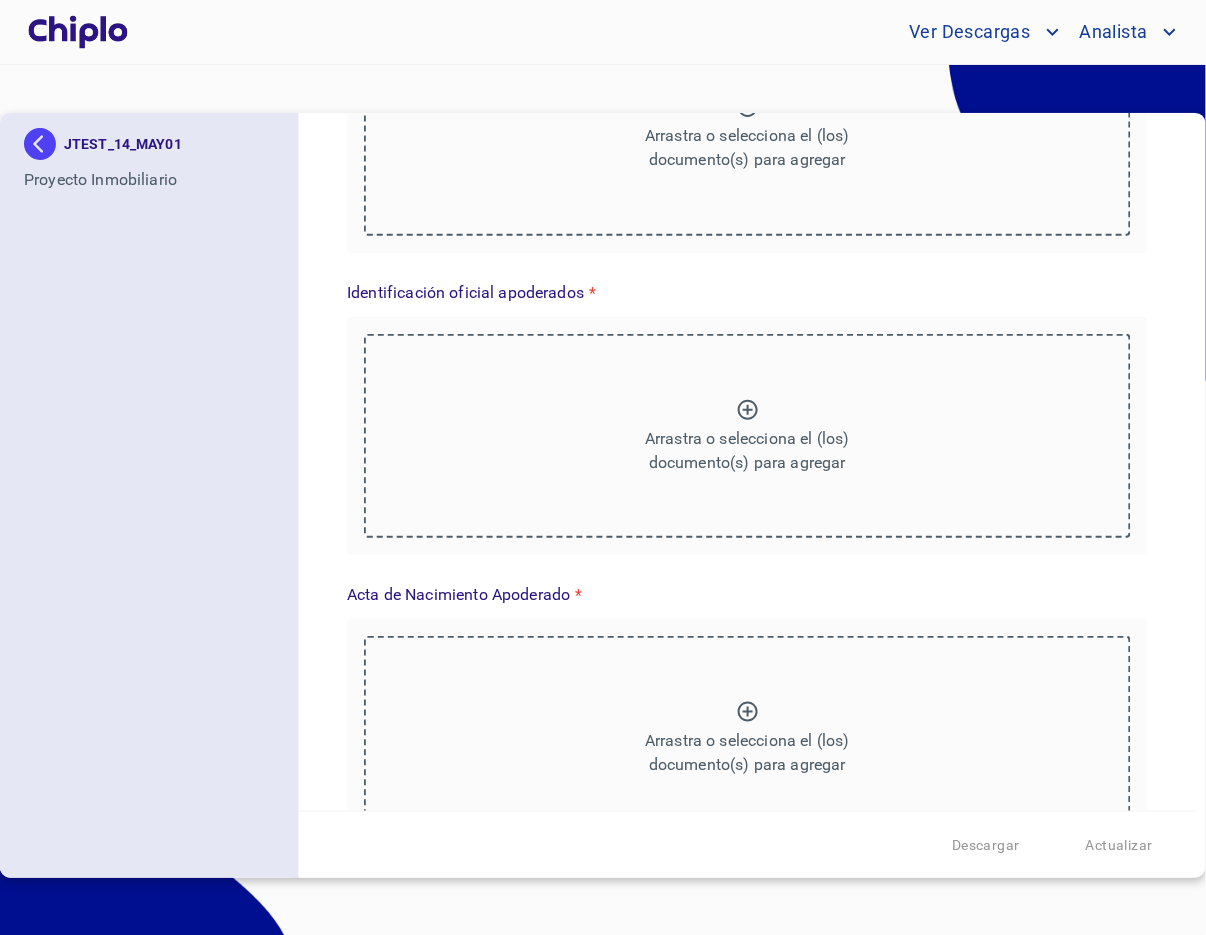 scroll, scrollTop: 5457, scrollLeft: 0, axis: vertical 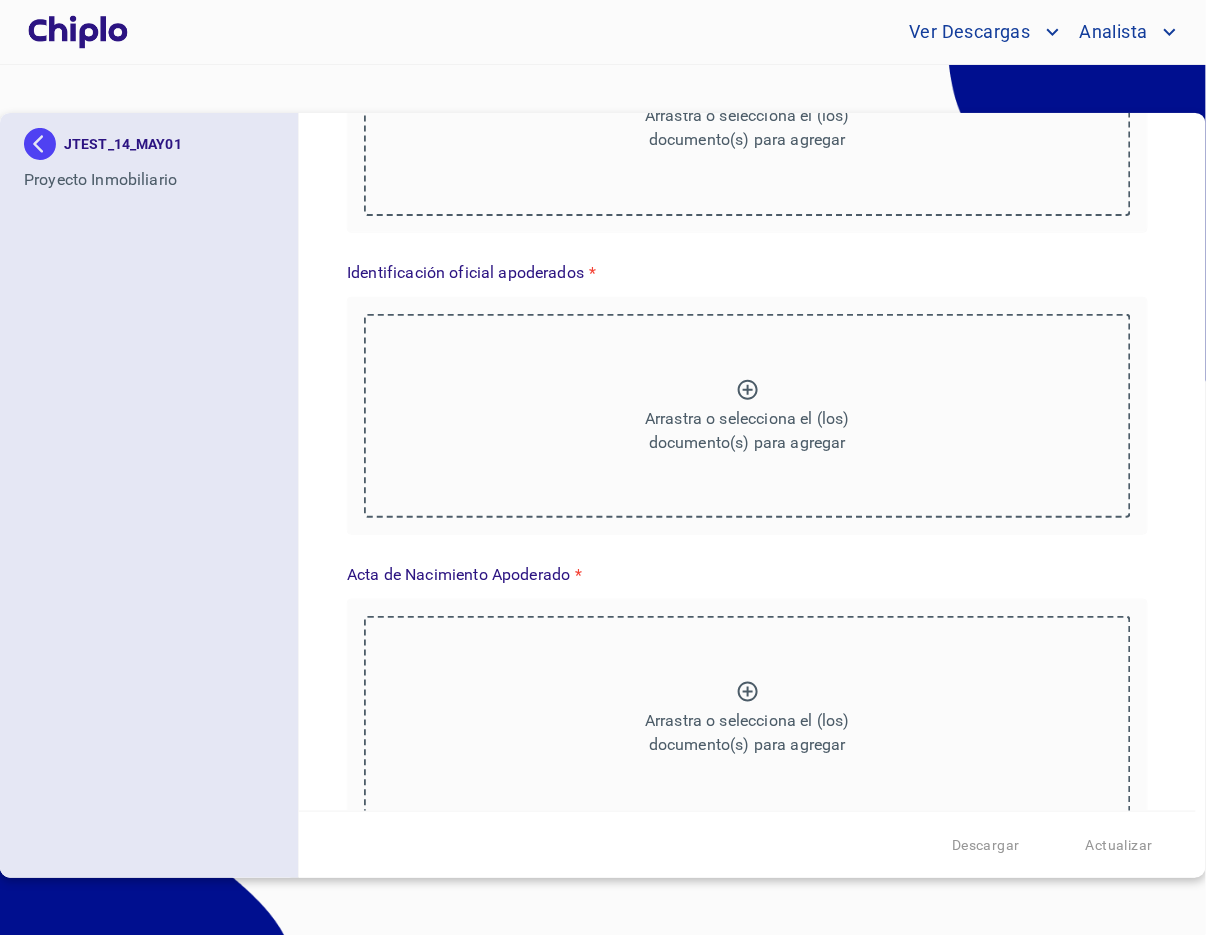 click on "Arrastra o selecciona el (los) documento(s) para agregar" at bounding box center (747, 431) 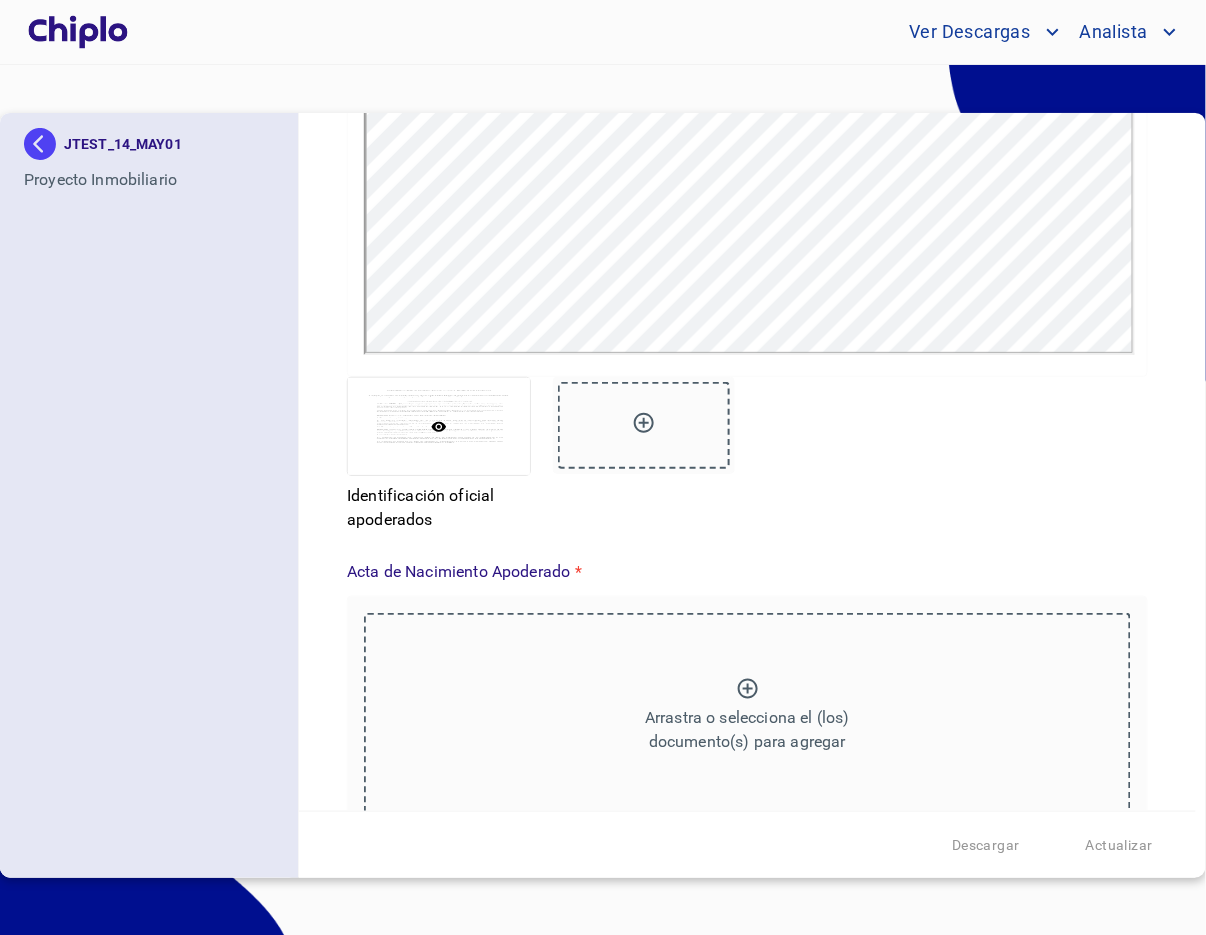 scroll, scrollTop: 0, scrollLeft: 0, axis: both 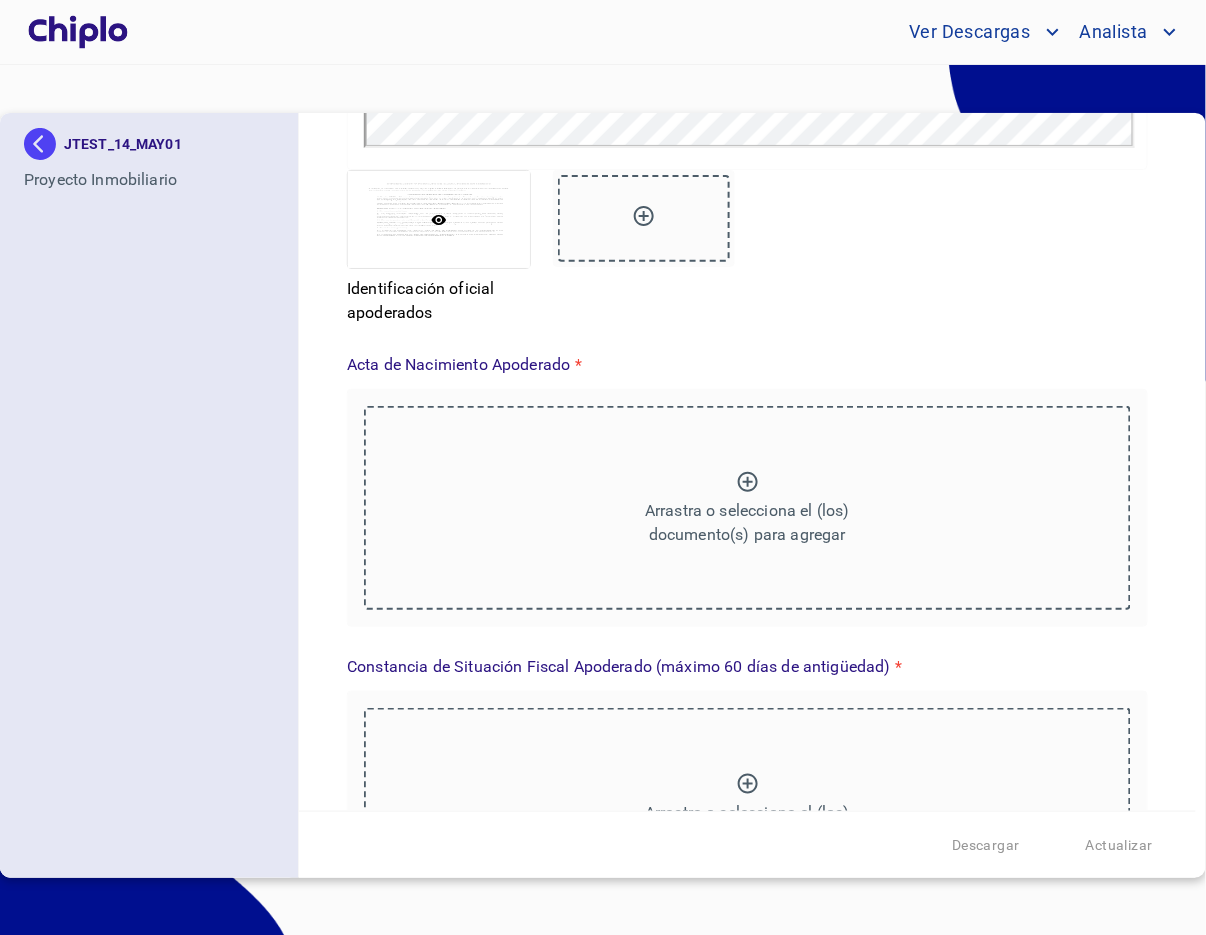 click at bounding box center (748, 484) 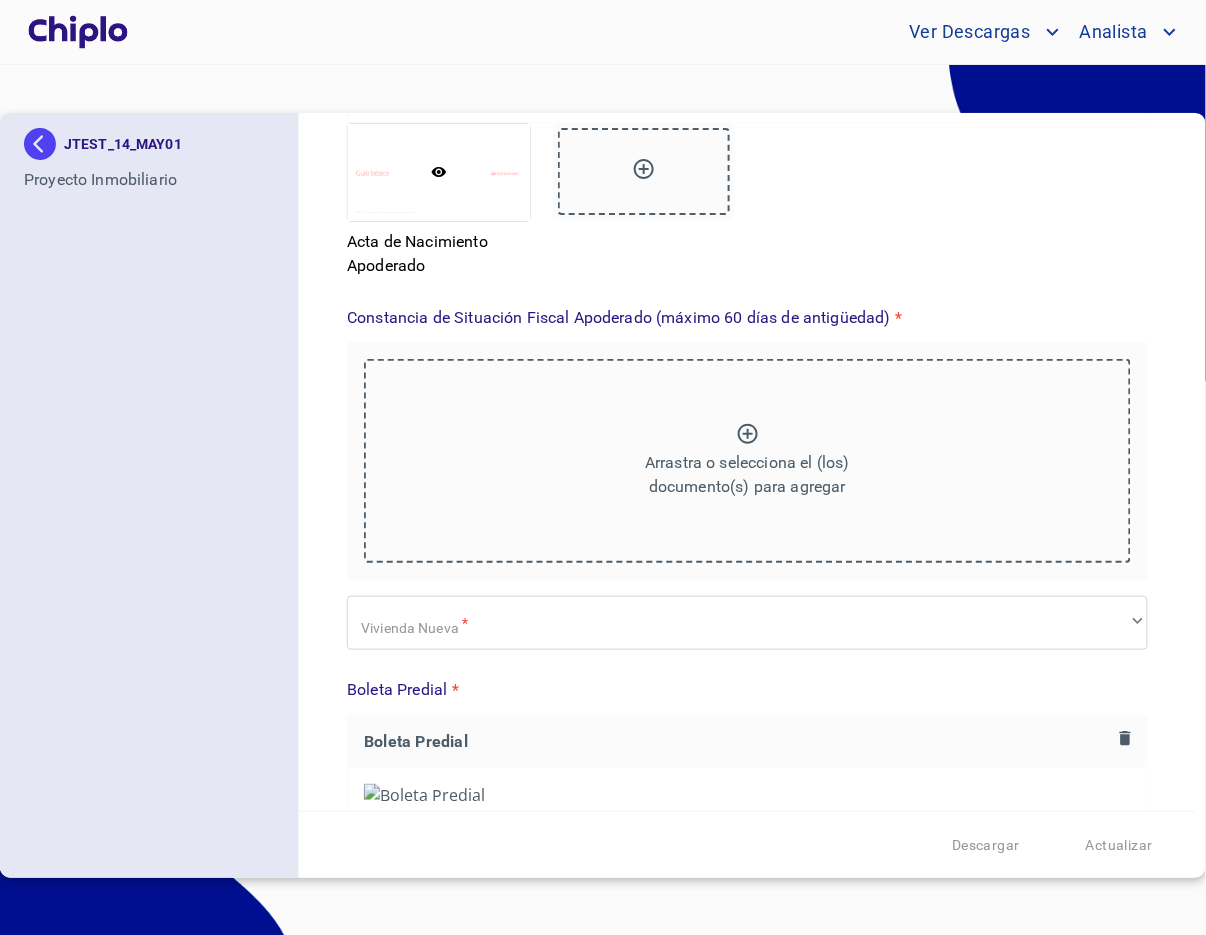 scroll, scrollTop: 7118, scrollLeft: 0, axis: vertical 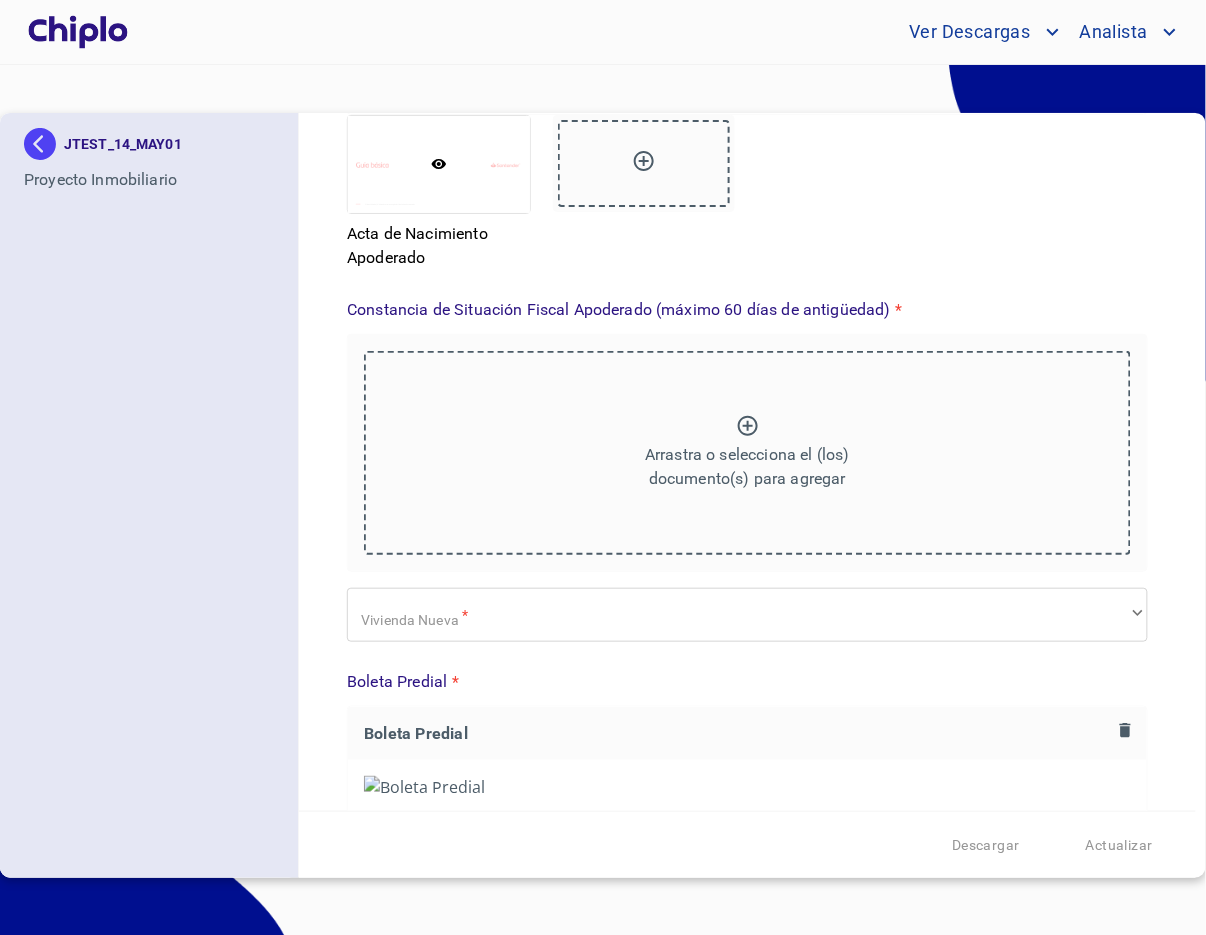 click on "Arrastra o selecciona el (los) documento(s) para agregar" at bounding box center [747, 453] 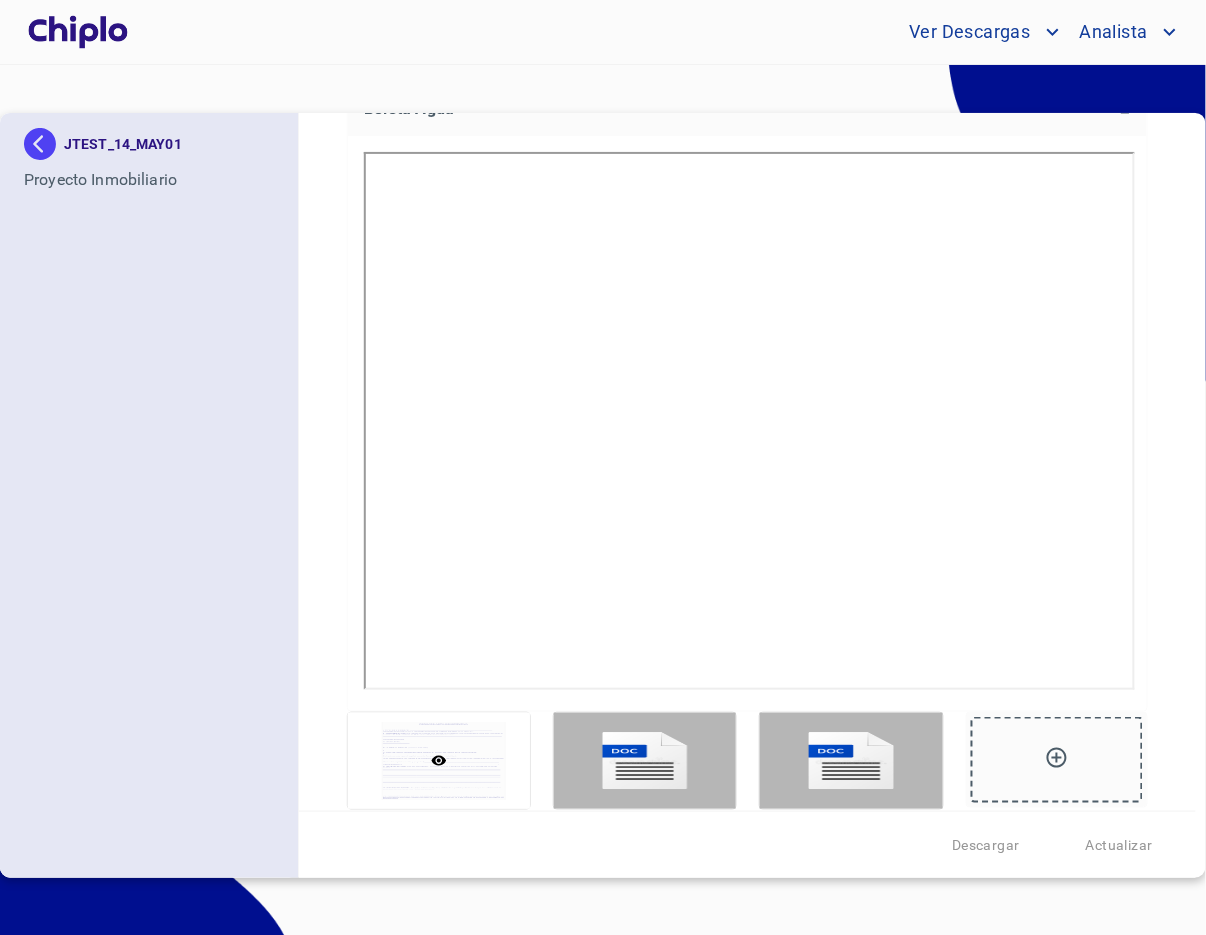 scroll, scrollTop: 8241, scrollLeft: 0, axis: vertical 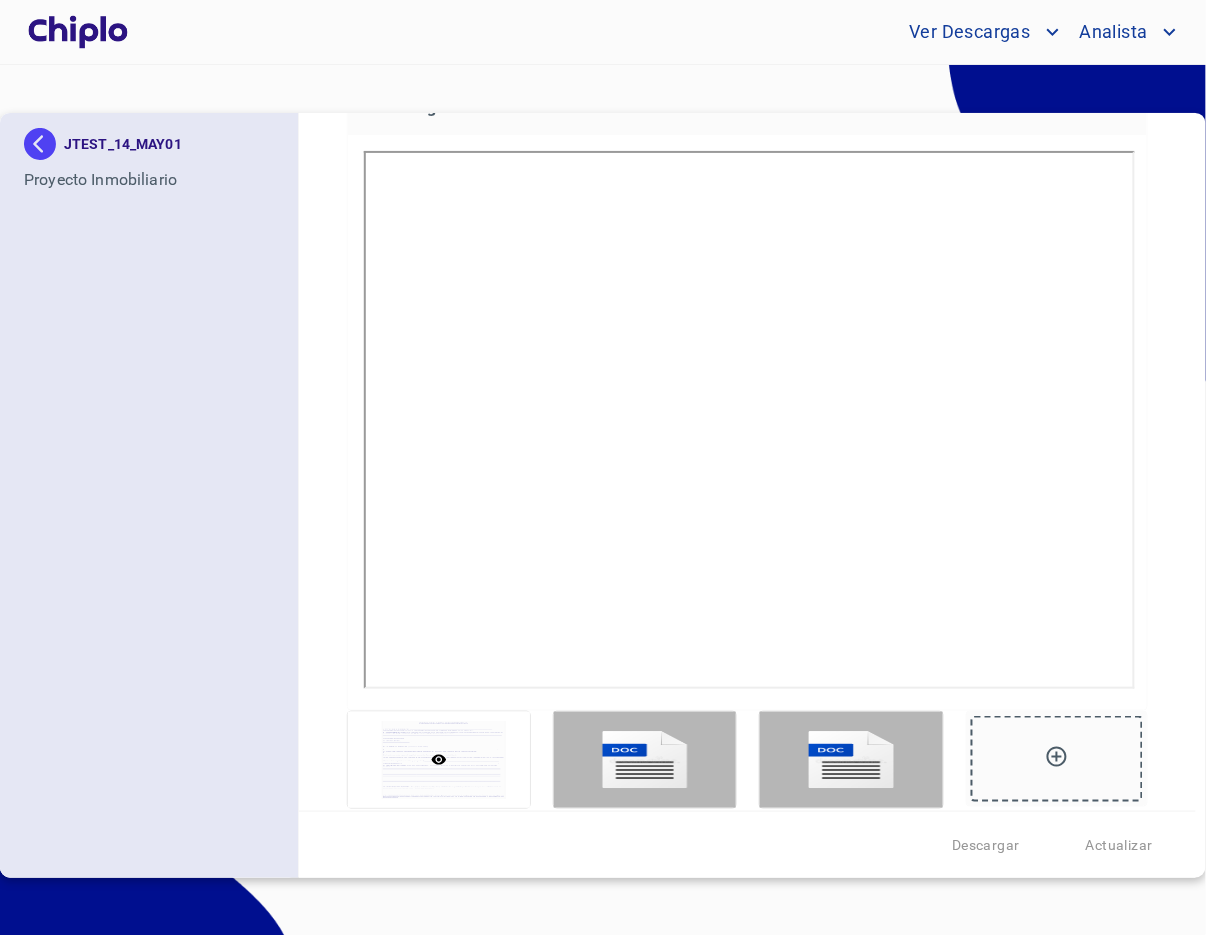 click on "​" at bounding box center [747, -434] 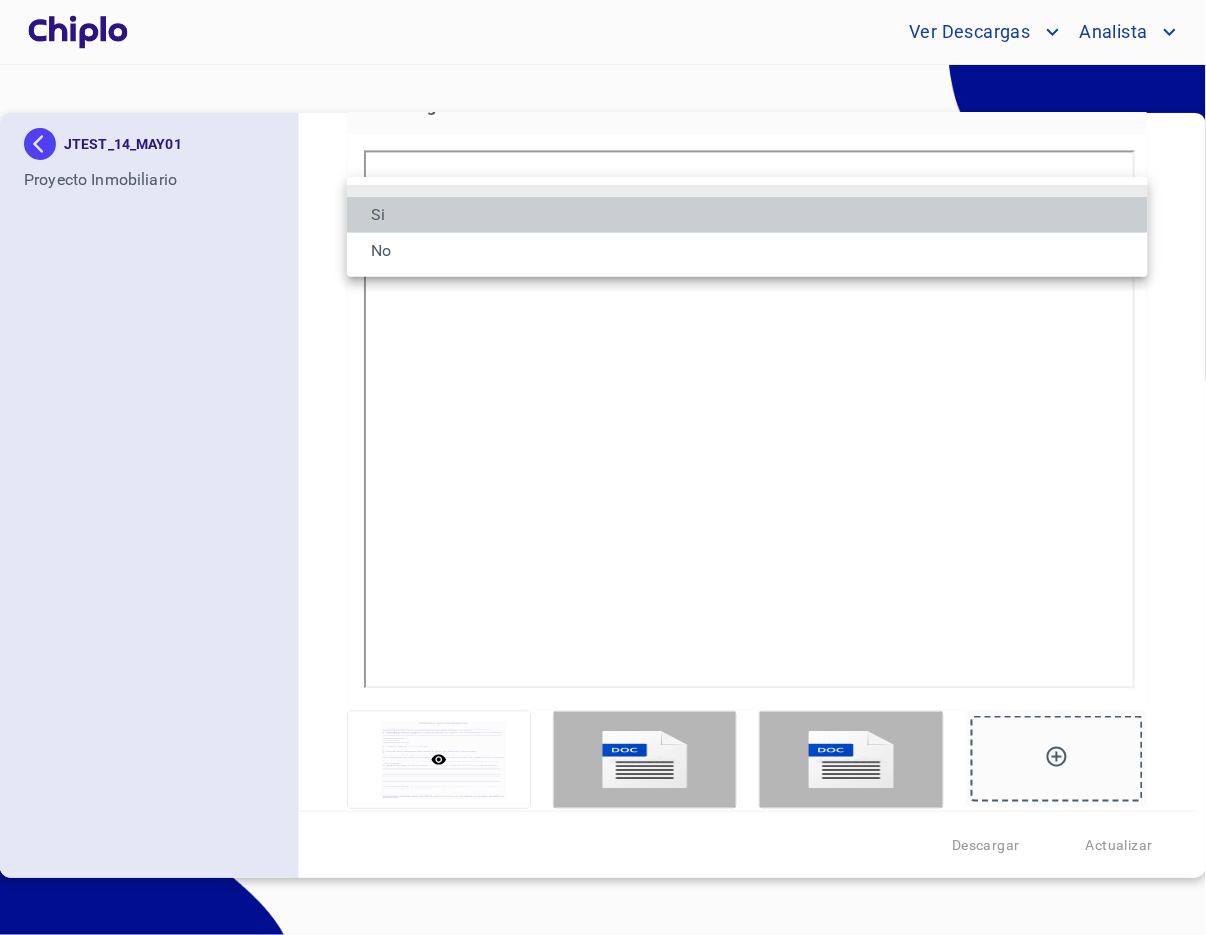 click on "Si" at bounding box center [747, 215] 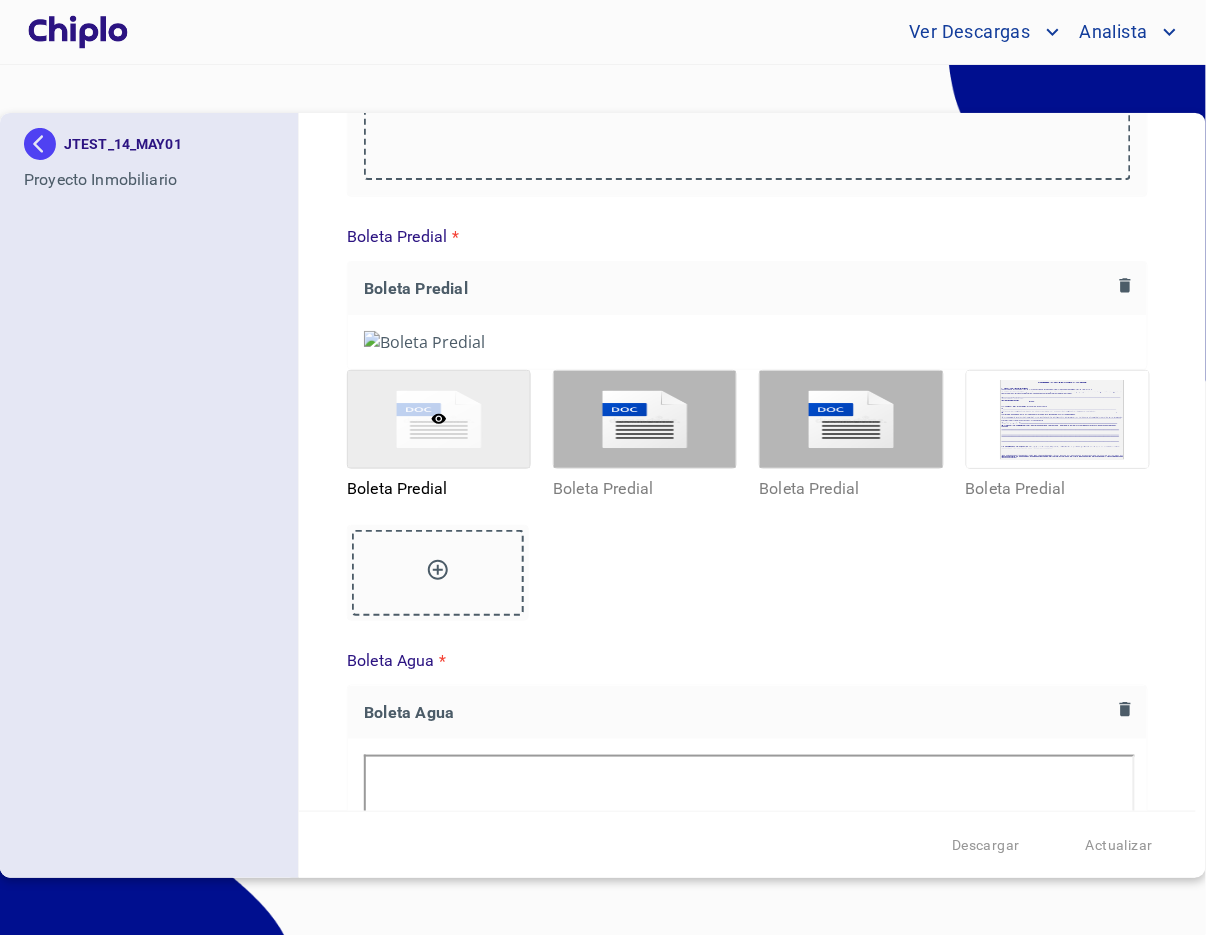click on "Arrastra o selecciona el (los) documento(s) para agregar" at bounding box center [747, -225] 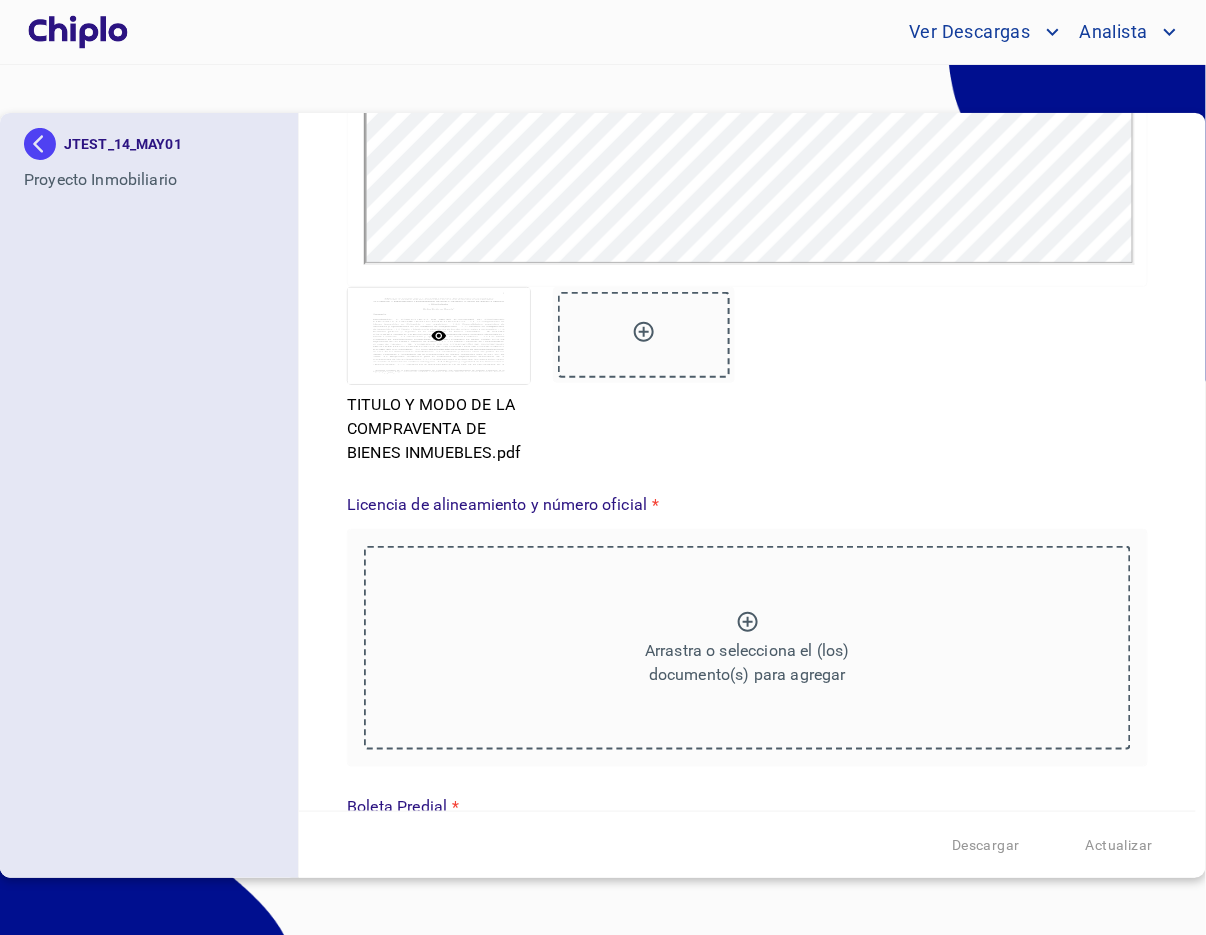 scroll, scrollTop: 0, scrollLeft: 0, axis: both 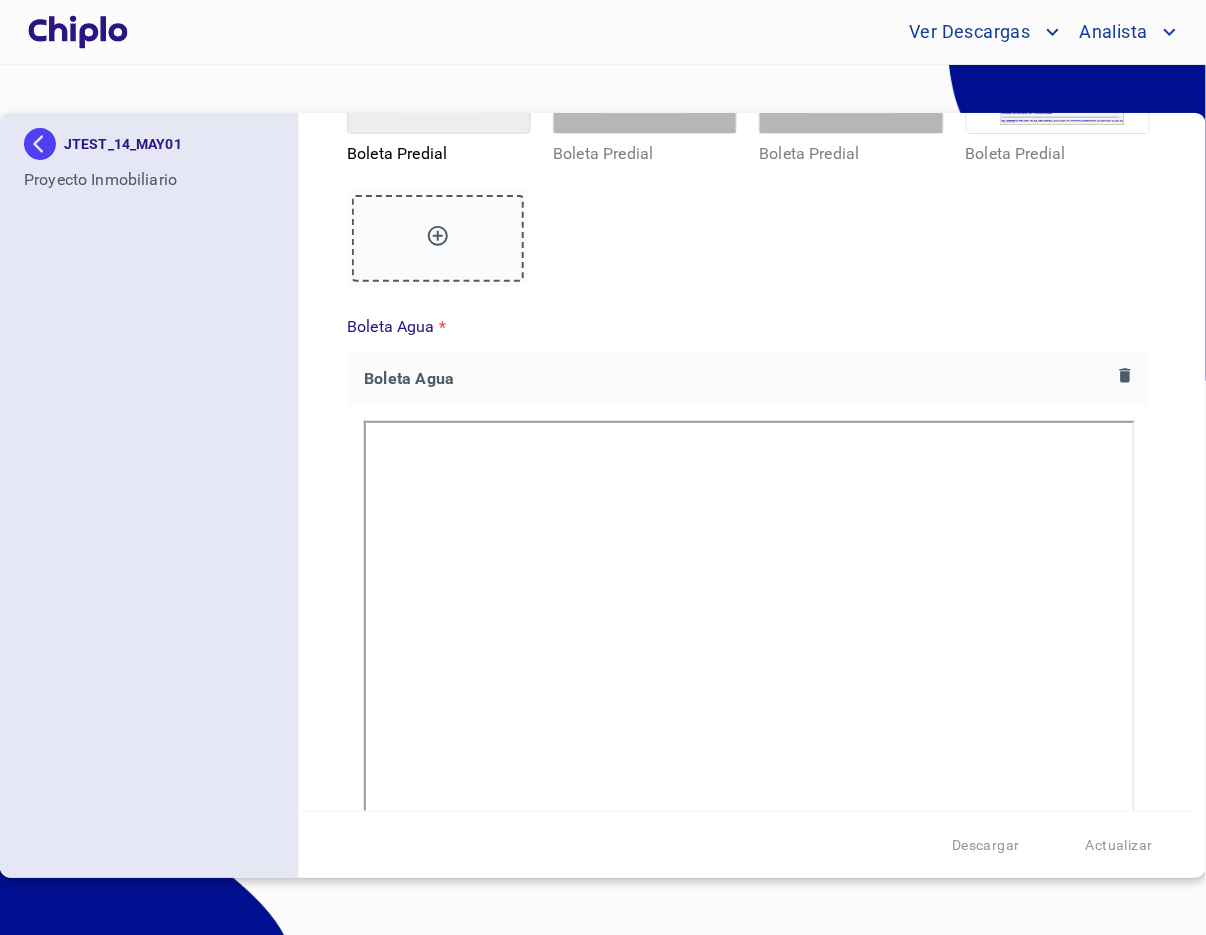 click on "Arrastra o selecciona el (los) documento(s) para agregar" at bounding box center (747, -257) 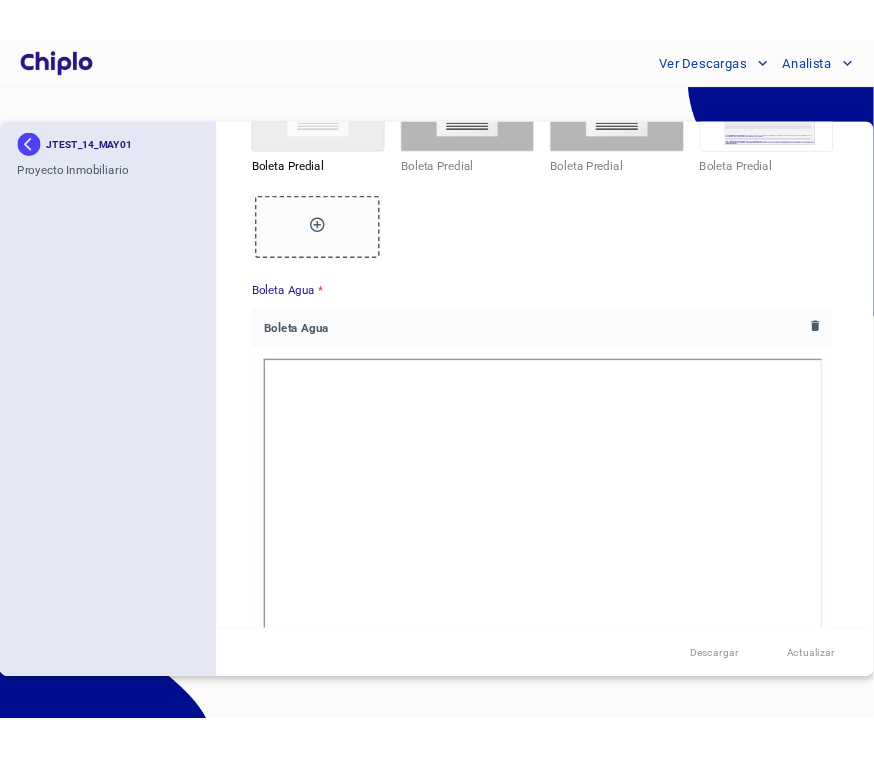 scroll, scrollTop: 9623, scrollLeft: 0, axis: vertical 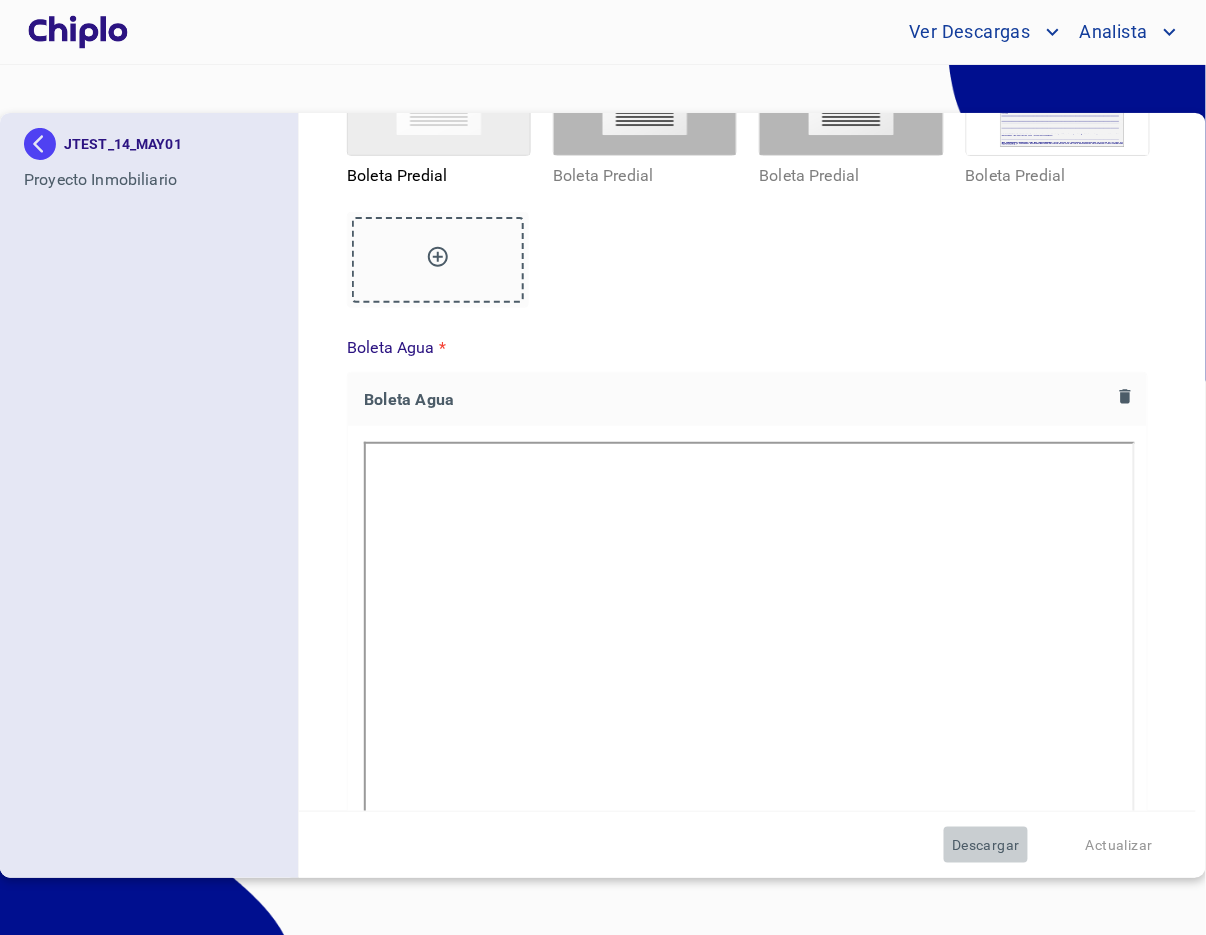 click on "Descargar" at bounding box center (986, 845) 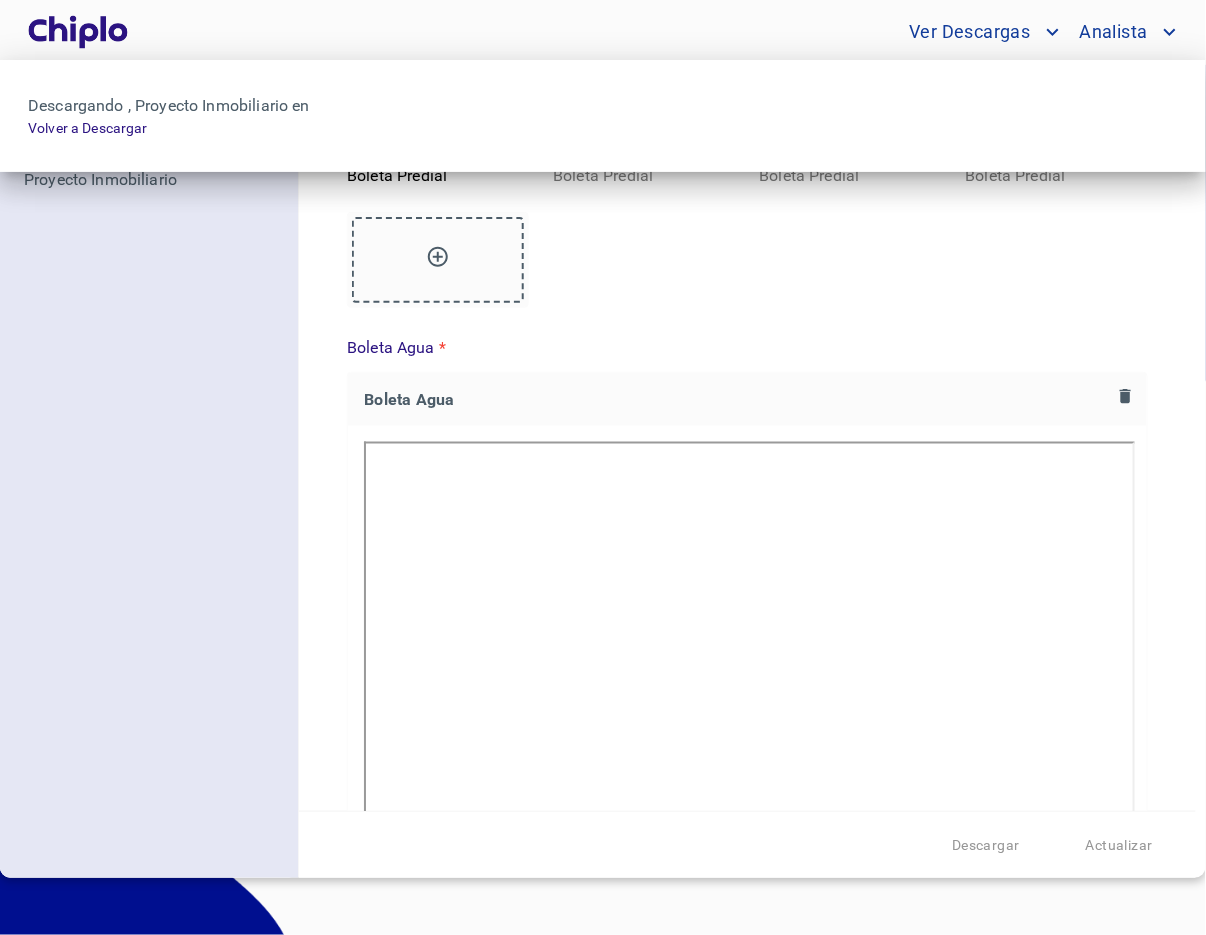 click at bounding box center (603, 467) 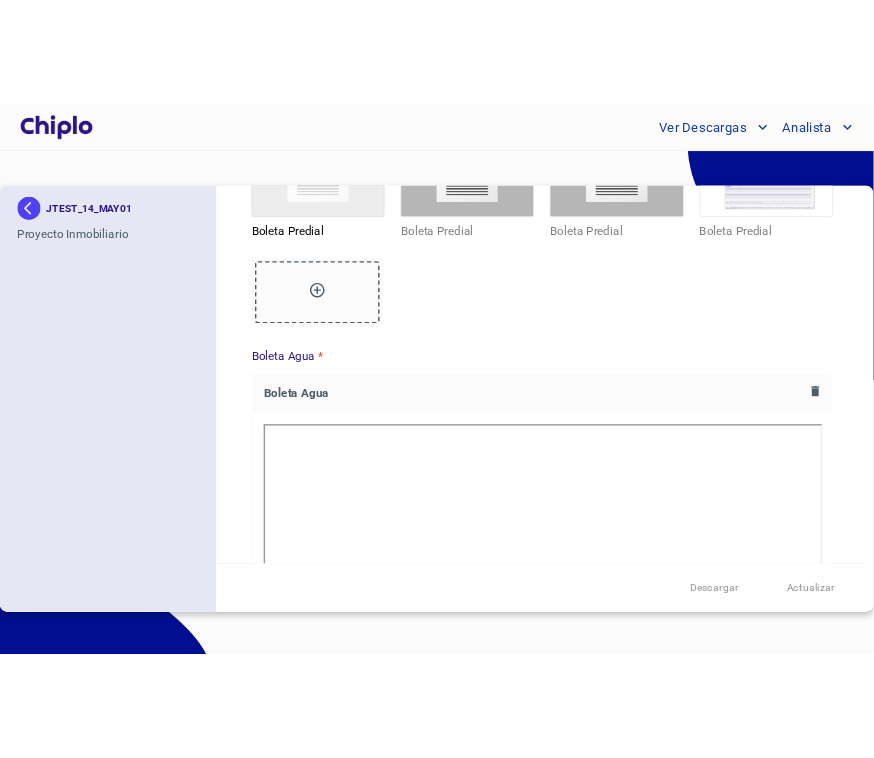 scroll, scrollTop: 9623, scrollLeft: 0, axis: vertical 